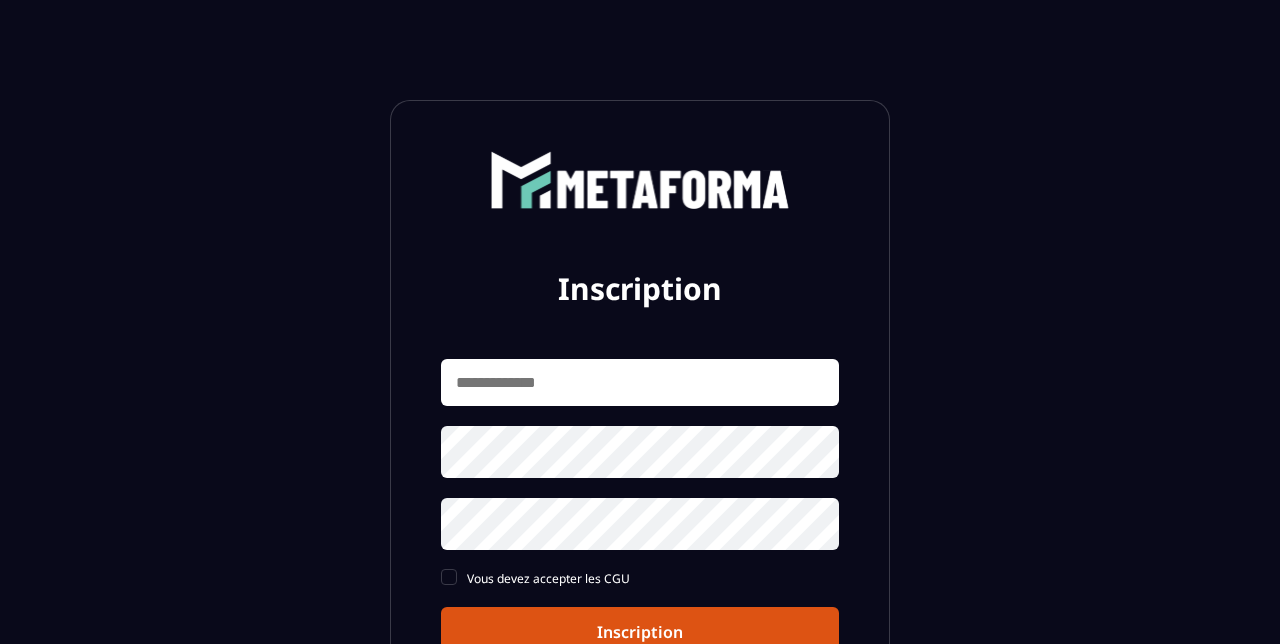 scroll, scrollTop: 0, scrollLeft: 0, axis: both 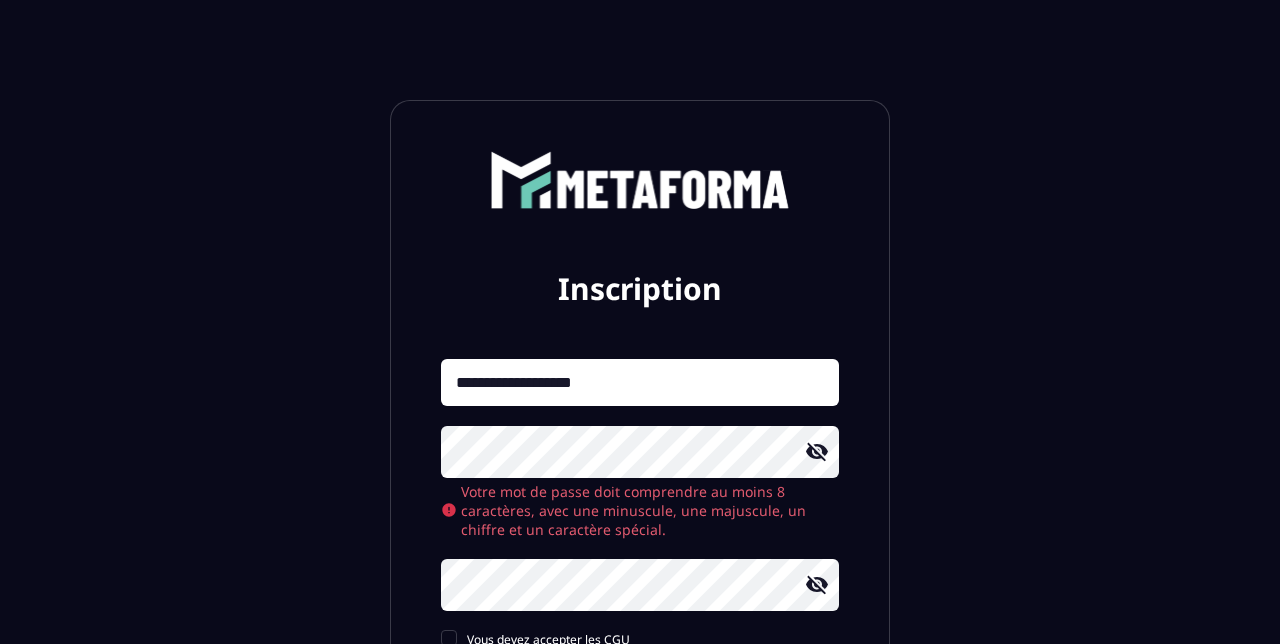 click on "**********" at bounding box center (640, 523) 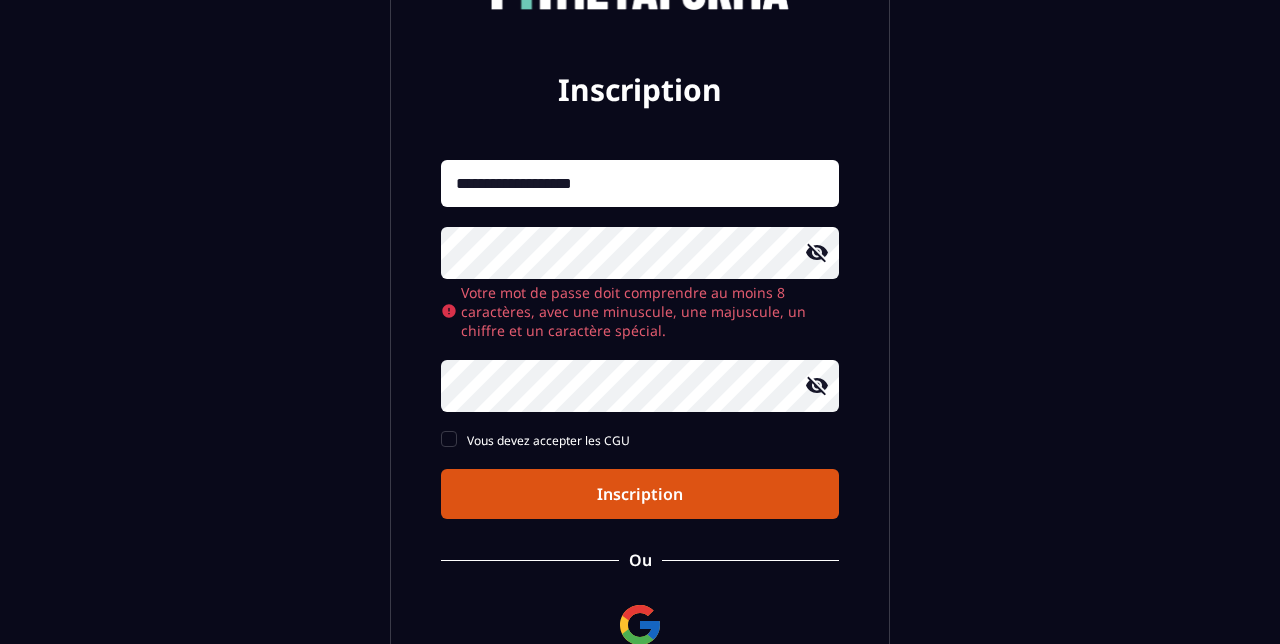 scroll, scrollTop: 202, scrollLeft: 0, axis: vertical 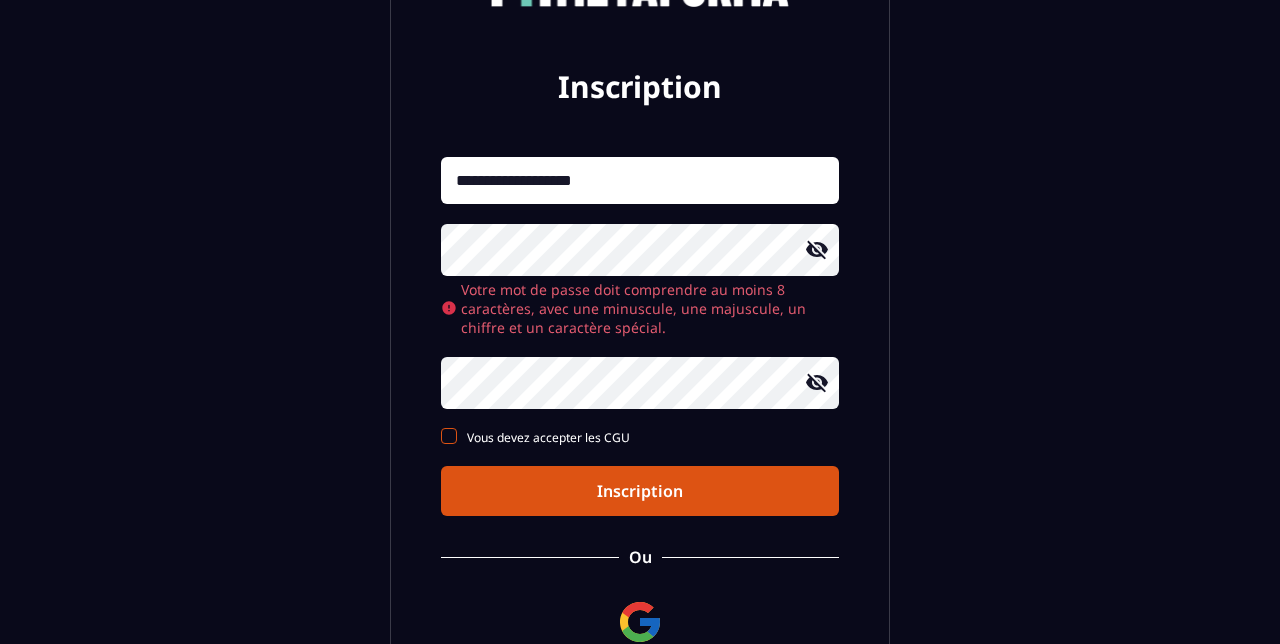 click at bounding box center (449, 436) 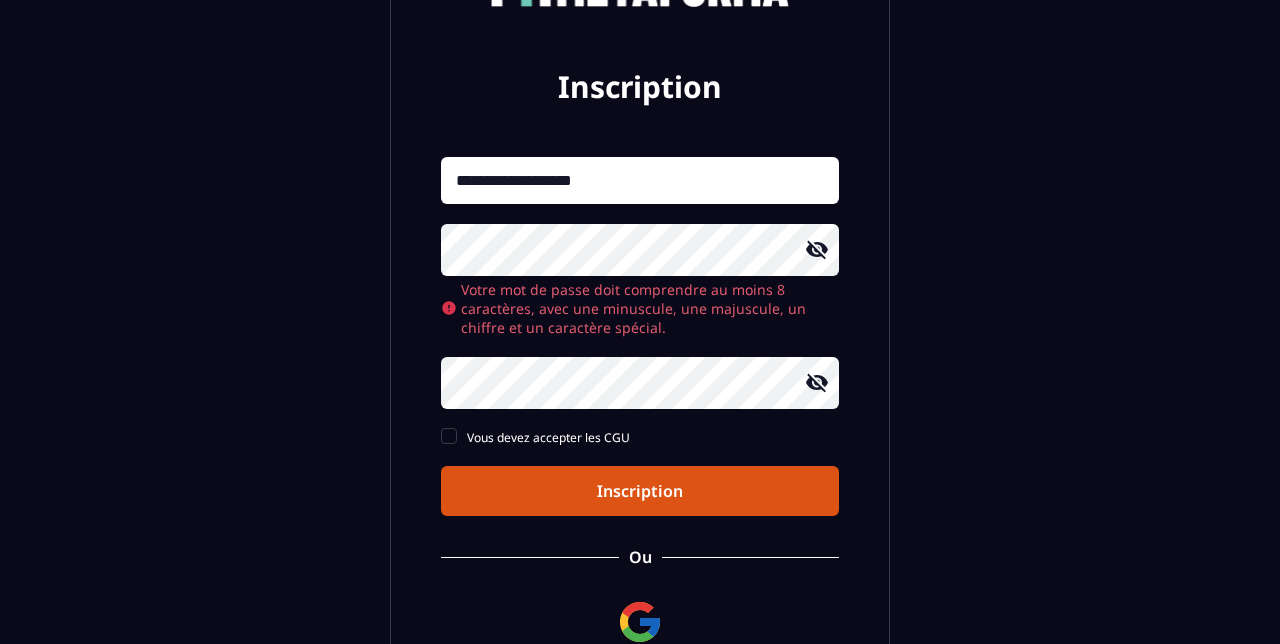 click on "Inscription" at bounding box center [640, 491] 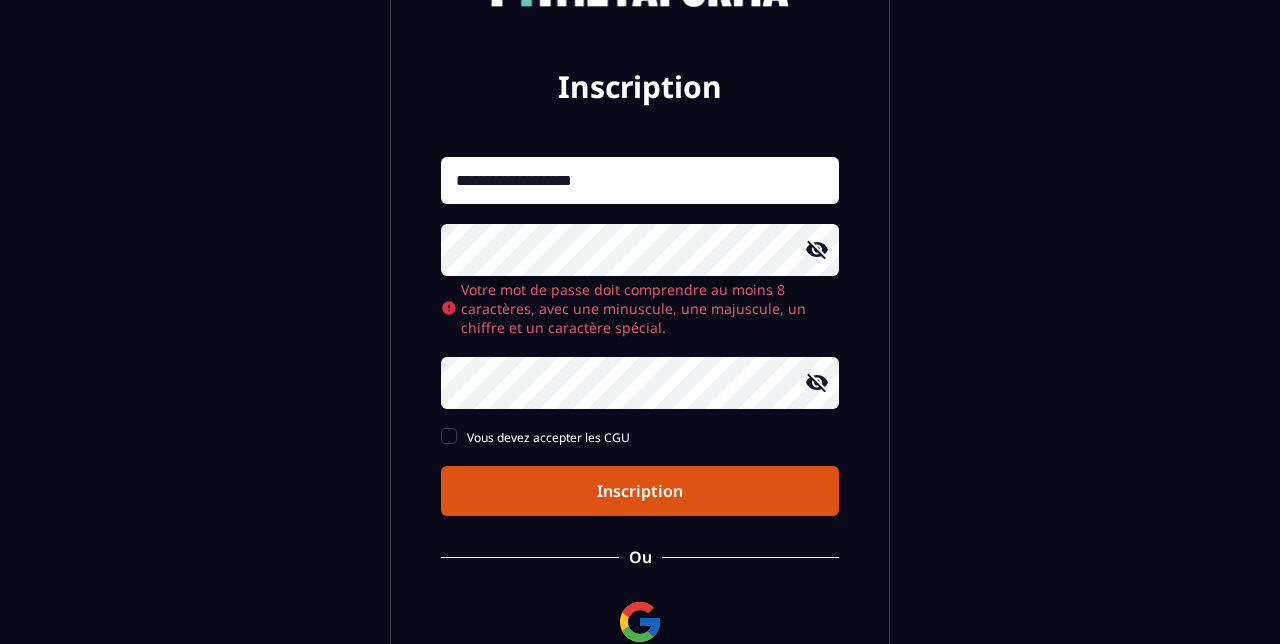 click on "Inscription" at bounding box center [640, 491] 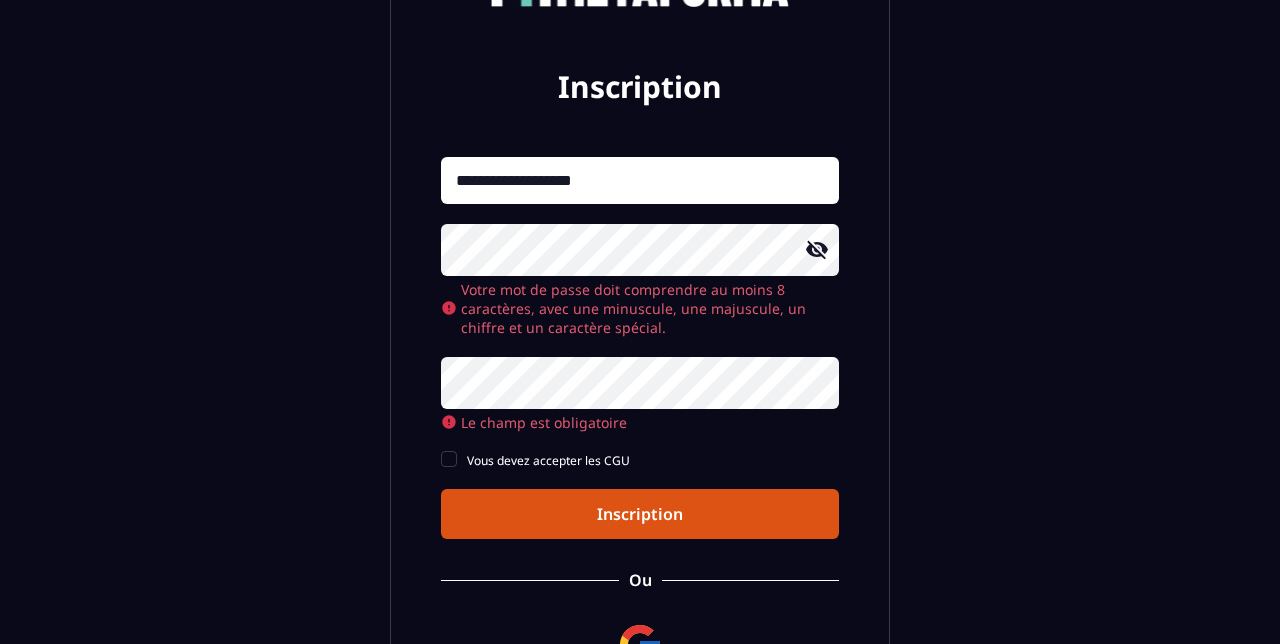 click 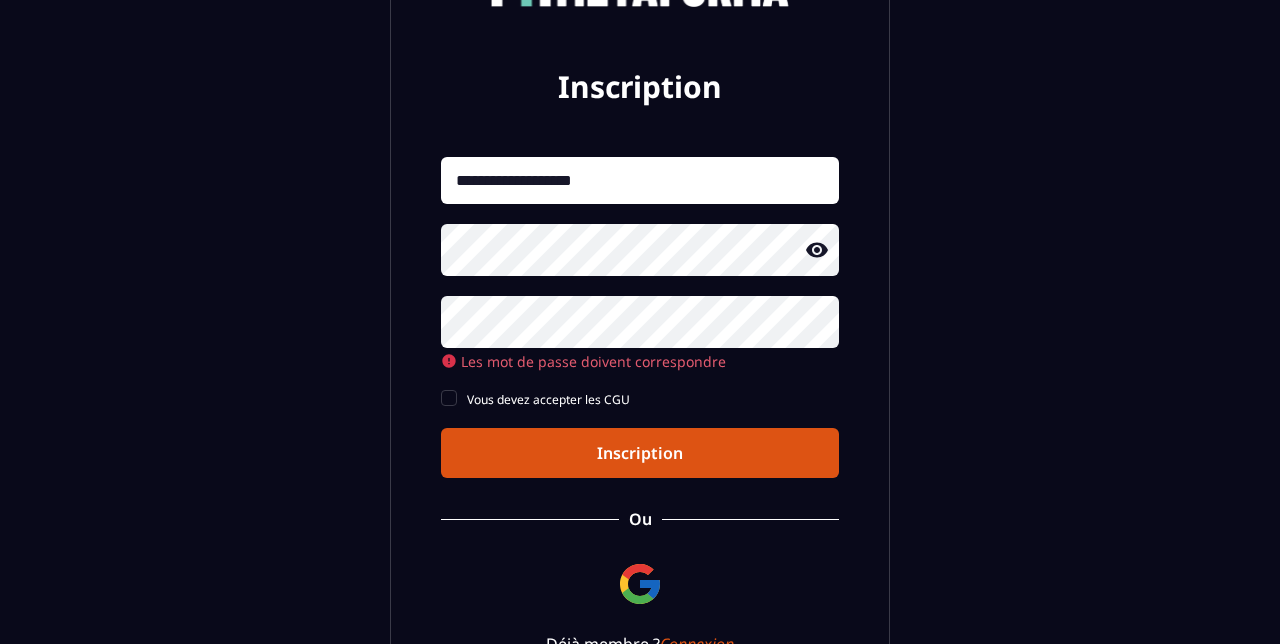 click on "**********" 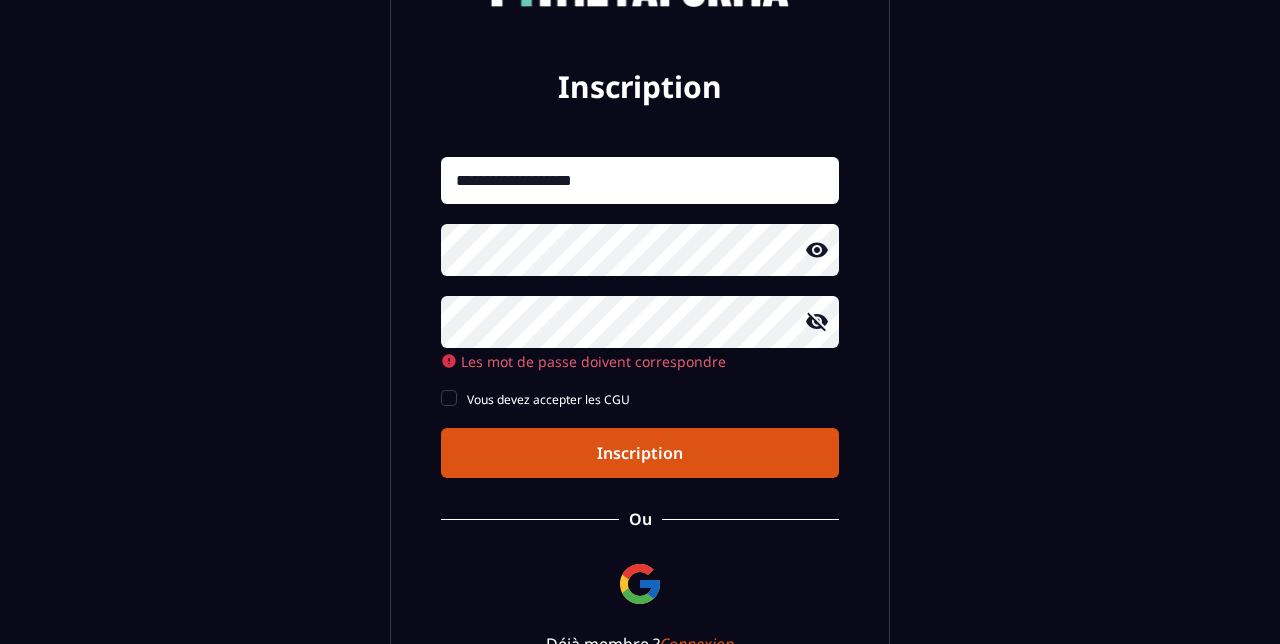 click 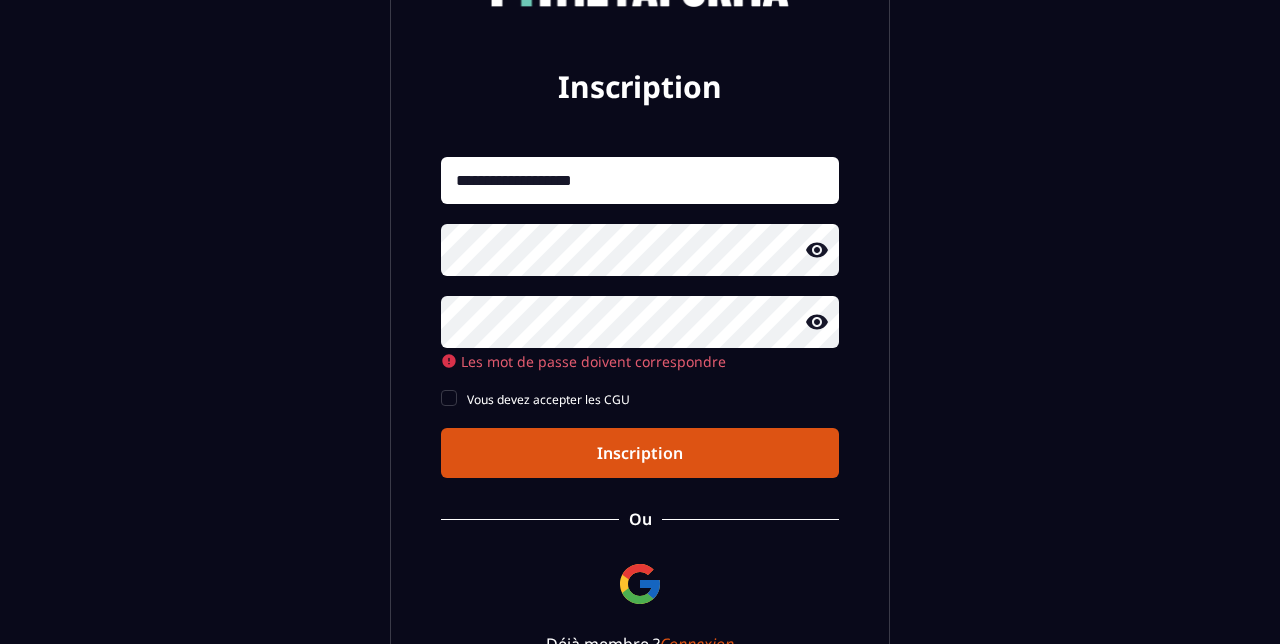 click on "Inscription" at bounding box center [640, 453] 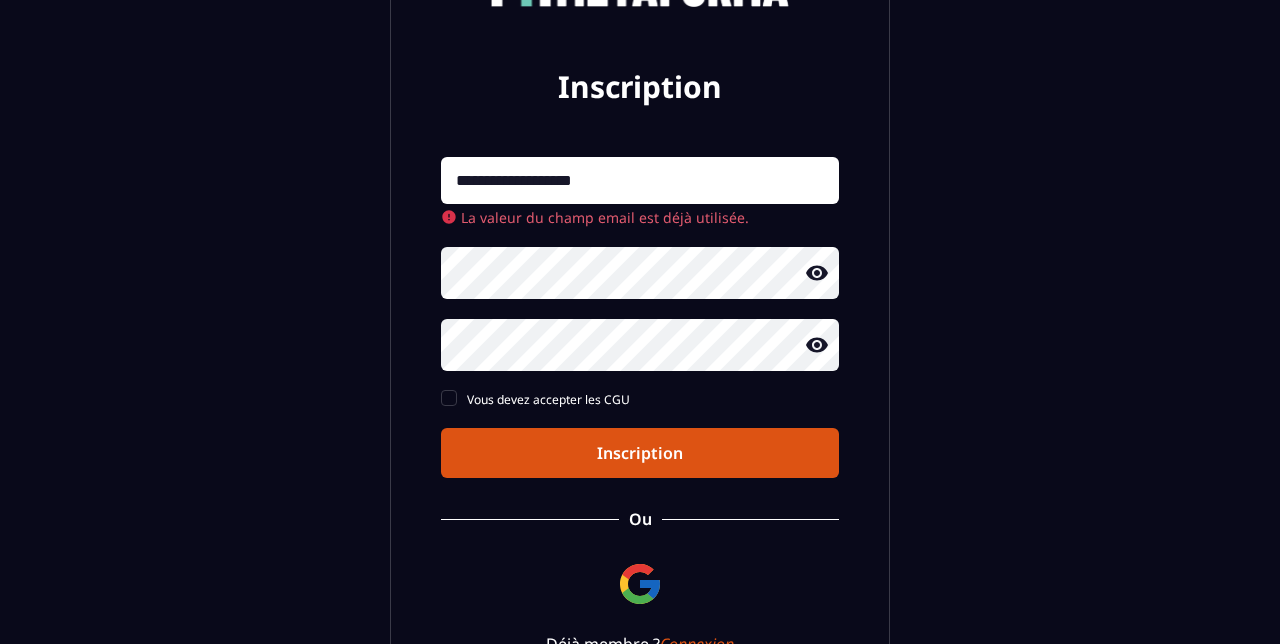 click on "**********" at bounding box center [640, 302] 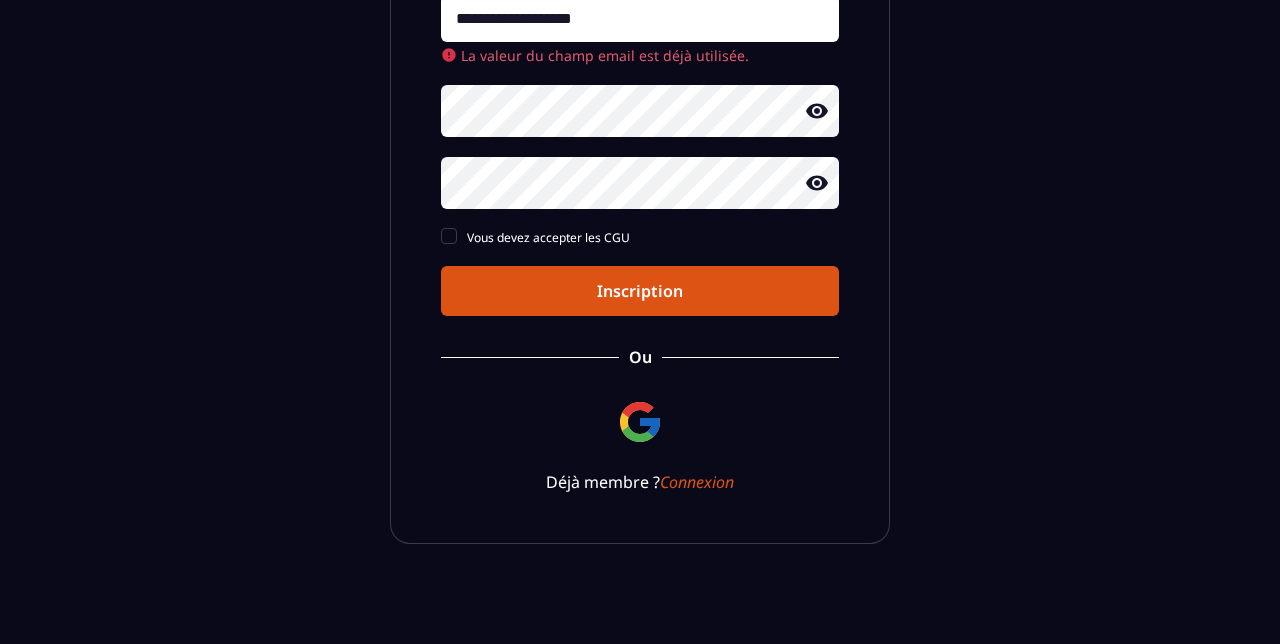 scroll, scrollTop: 369, scrollLeft: 0, axis: vertical 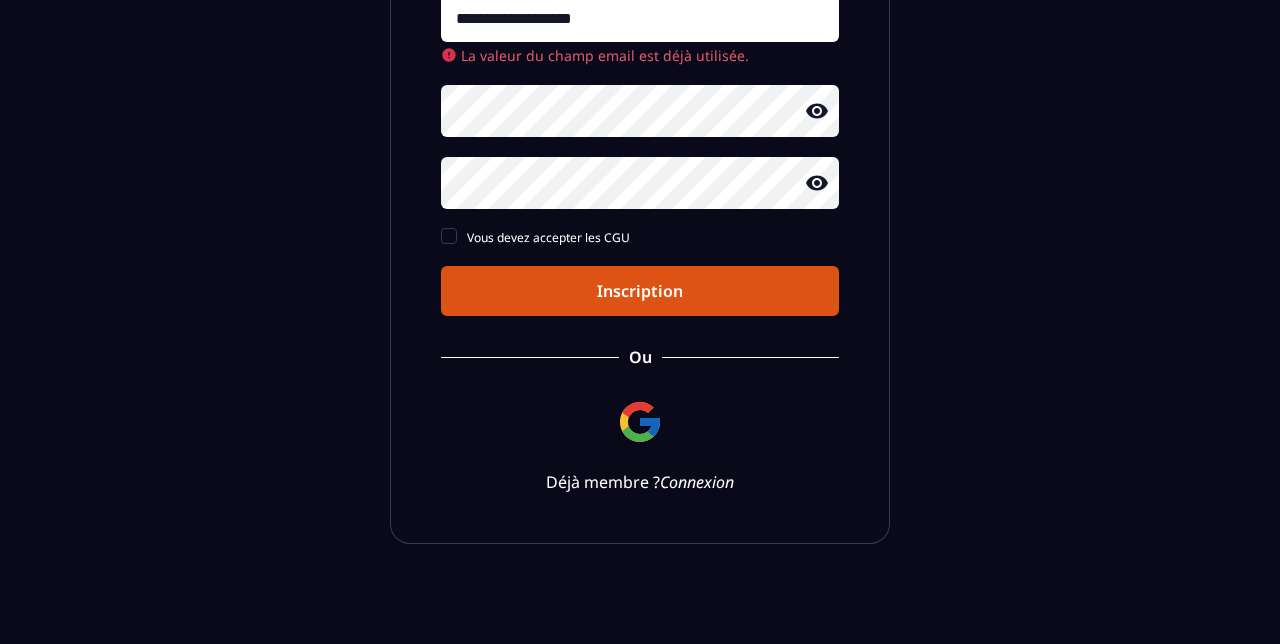 click on "Connexion" at bounding box center (697, 482) 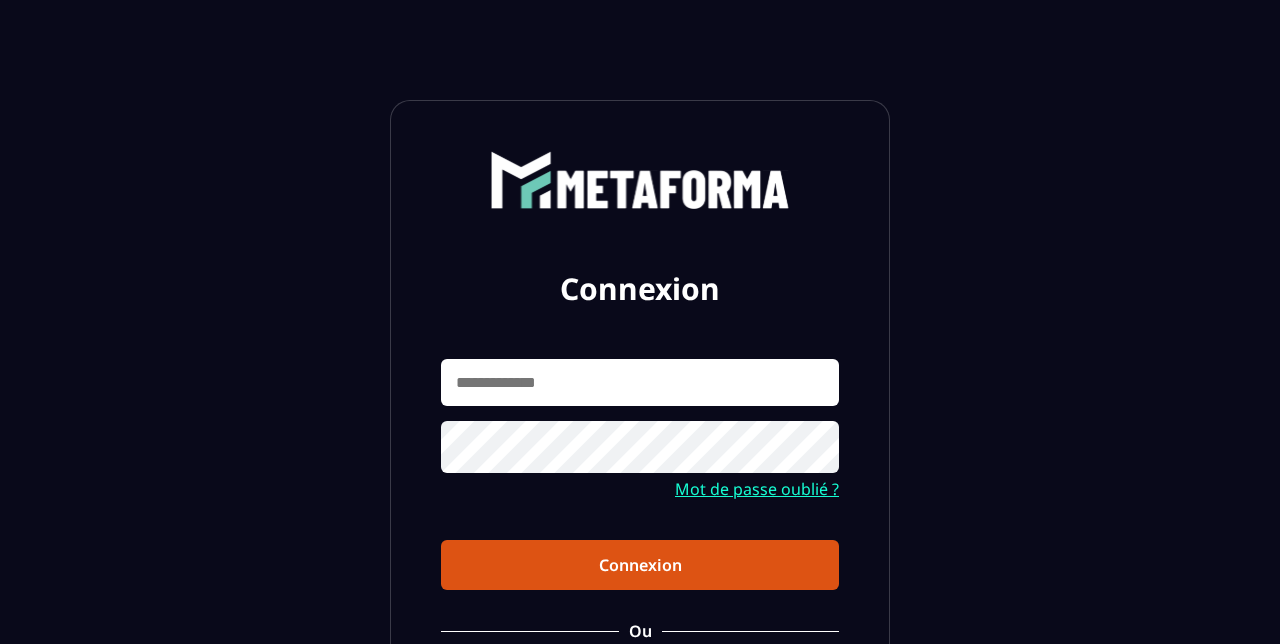 scroll, scrollTop: 0, scrollLeft: 0, axis: both 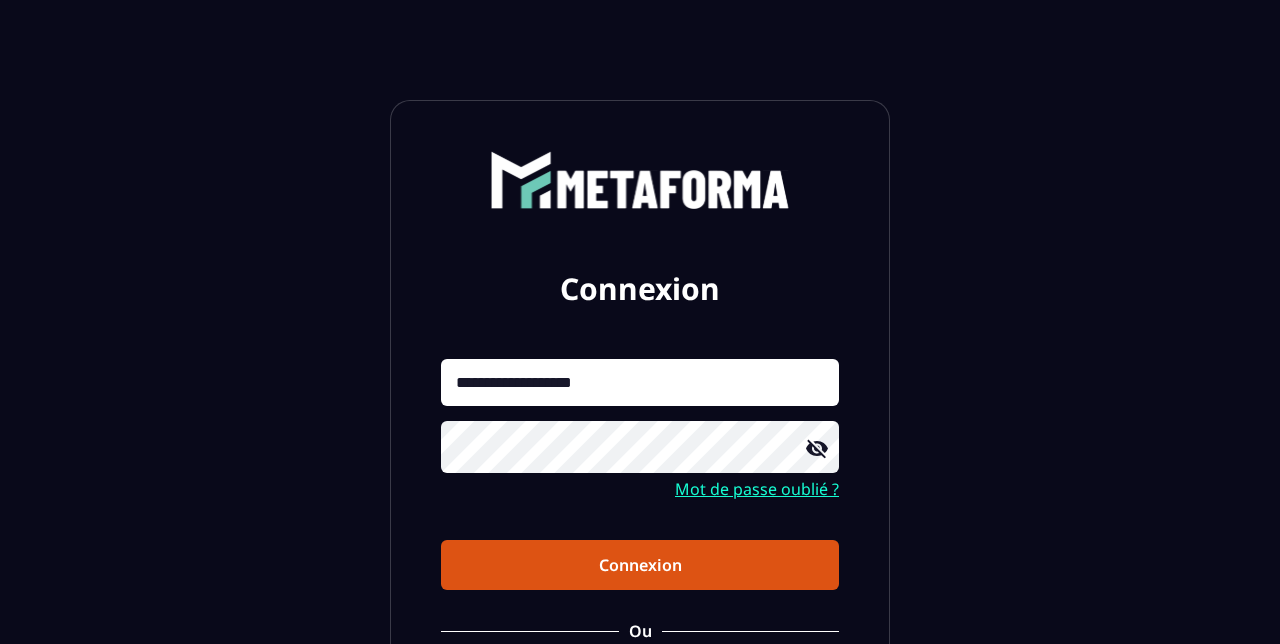 click 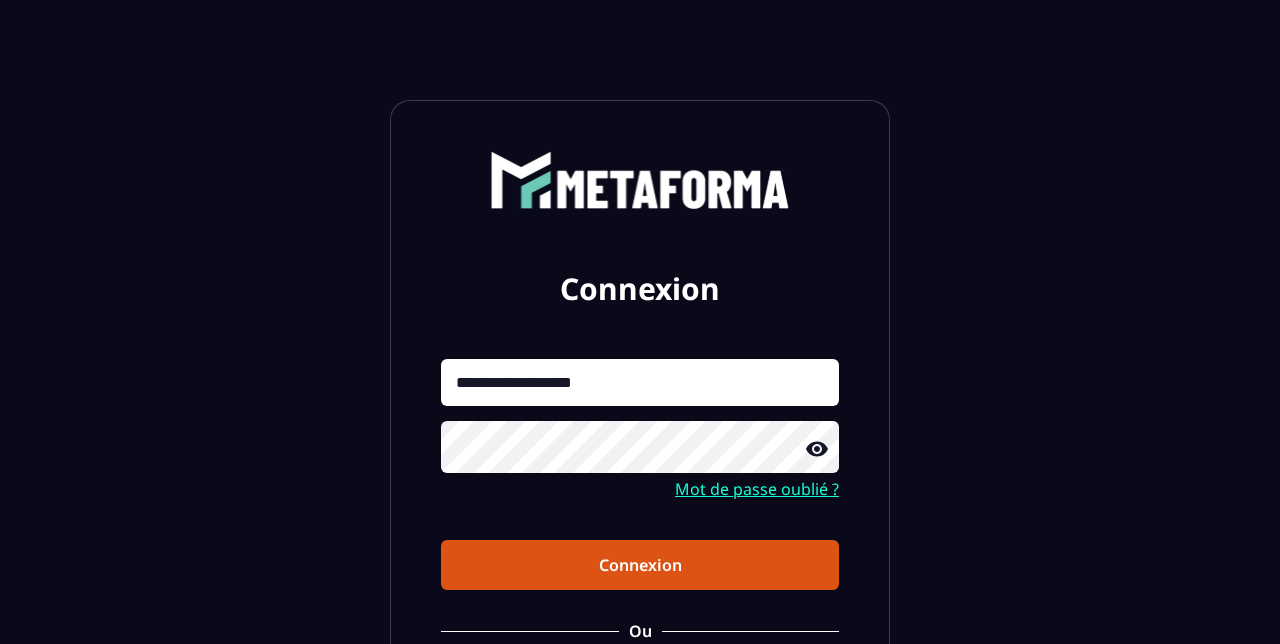 click on "Connexion" at bounding box center (640, 565) 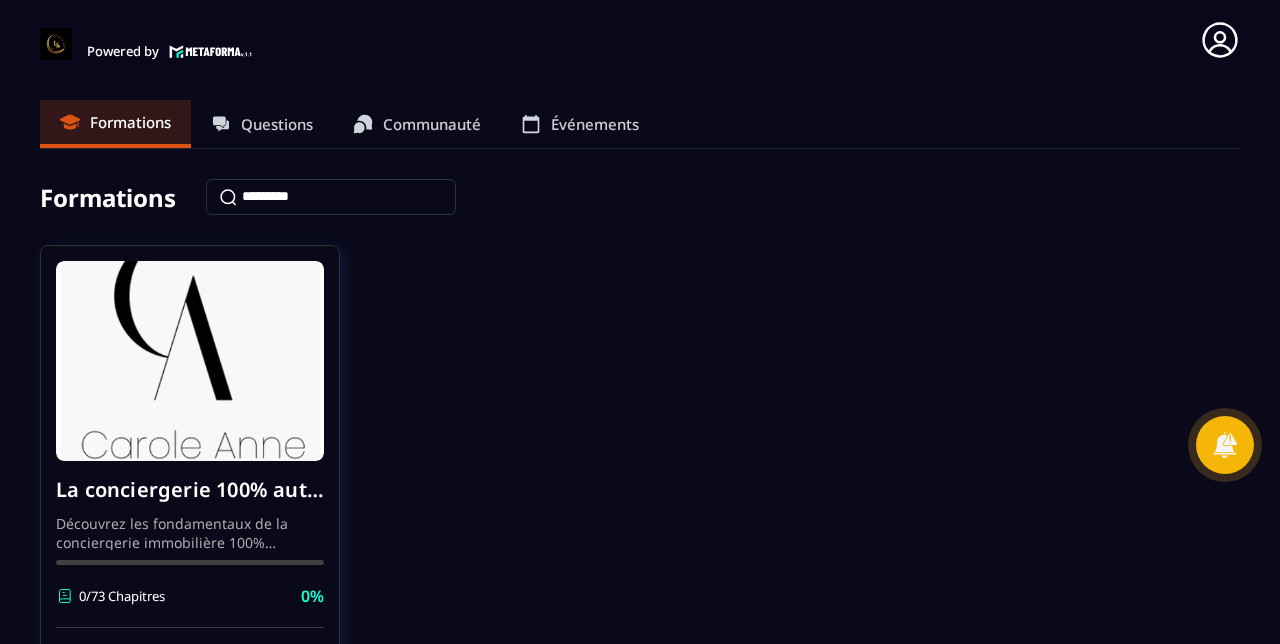 click on "La conciergerie 100% automatisée Découvrez les fondamentaux de la conciergerie immobilière 100% automatisée.
Cette formation est conçue pour vous permettre de lancer et maîtriser votre activité de conciergerie en toute simplicité.
Vous apprendrez :
✅ Les bases essentielles de la conciergerie pour démarrer sereinement.
✅ Les outils incontournables pour gérer vos clients et vos biens de manière efficace.
✅ L'automatisation des tâches répétitives pour gagner un maximum de temps au quotidien.
Objectif : Vous fournir toutes les clés pour créer une activité rentable et automatisée, tout en gardant du temps pour vous. 0/73 Chapitres 0% Continuer la formation" at bounding box center (640, 495) 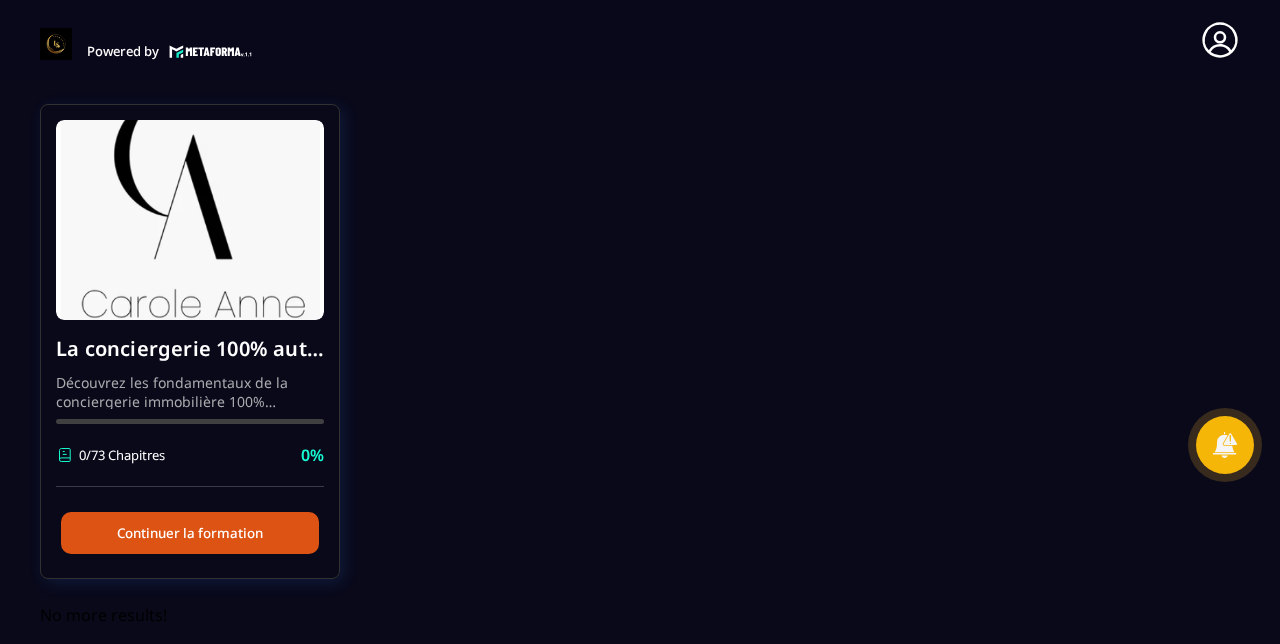 scroll, scrollTop: 146, scrollLeft: 0, axis: vertical 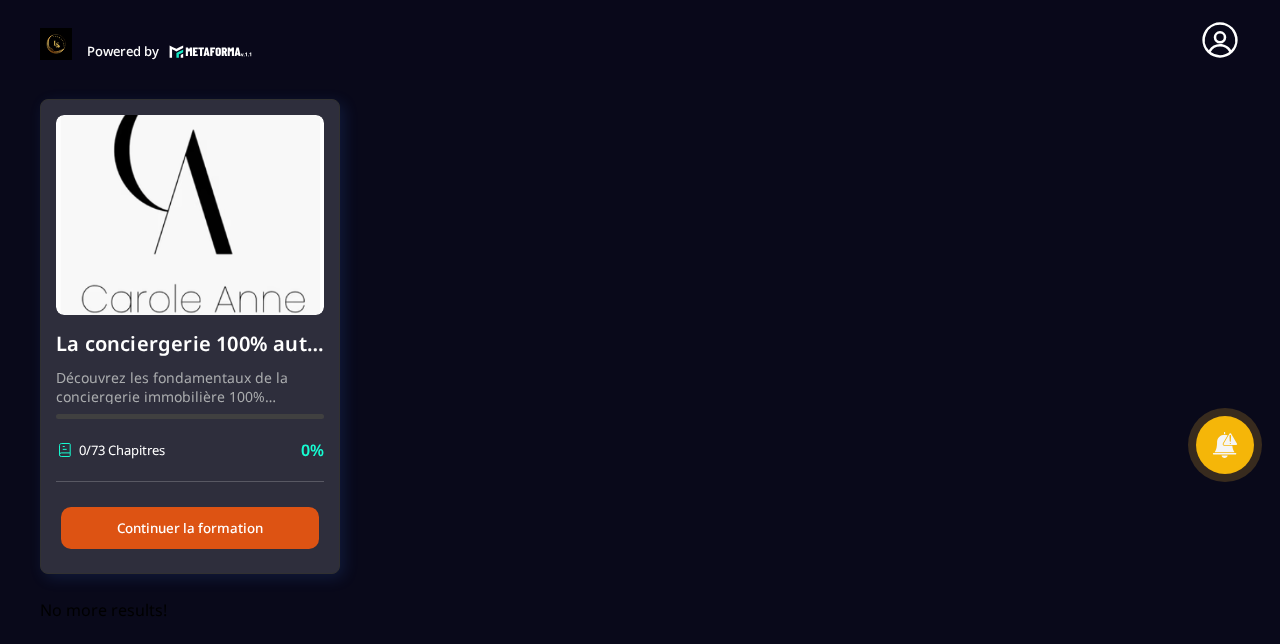 click on "Continuer la formation" at bounding box center (190, 528) 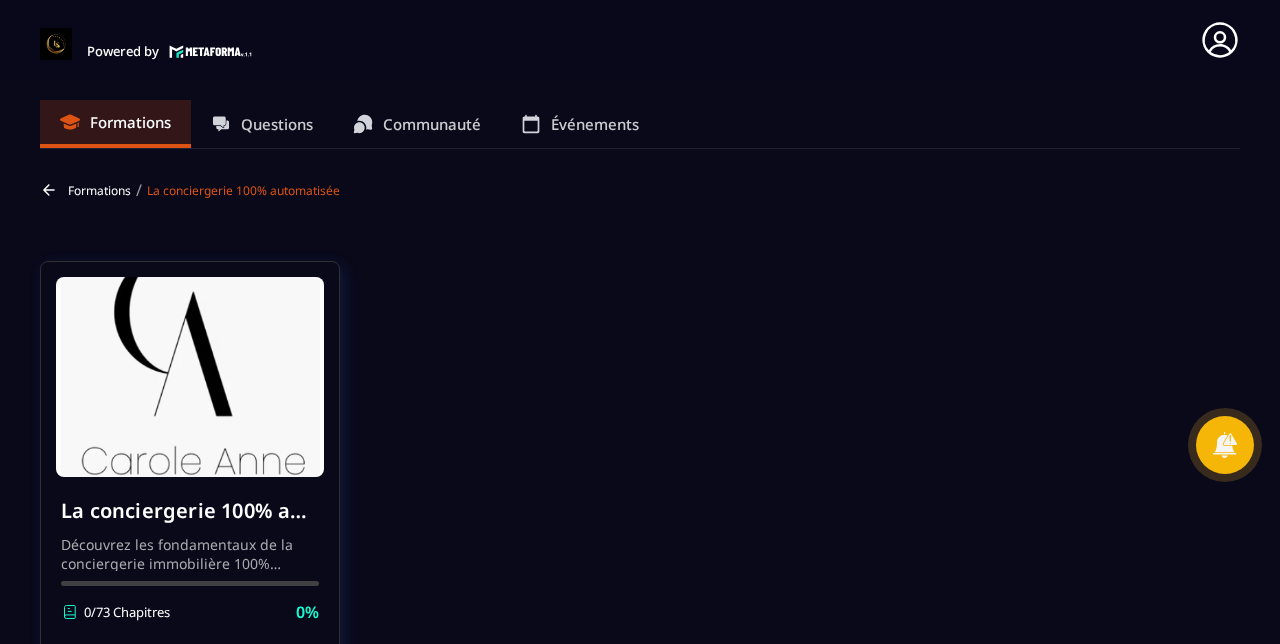 click at bounding box center [190, 377] 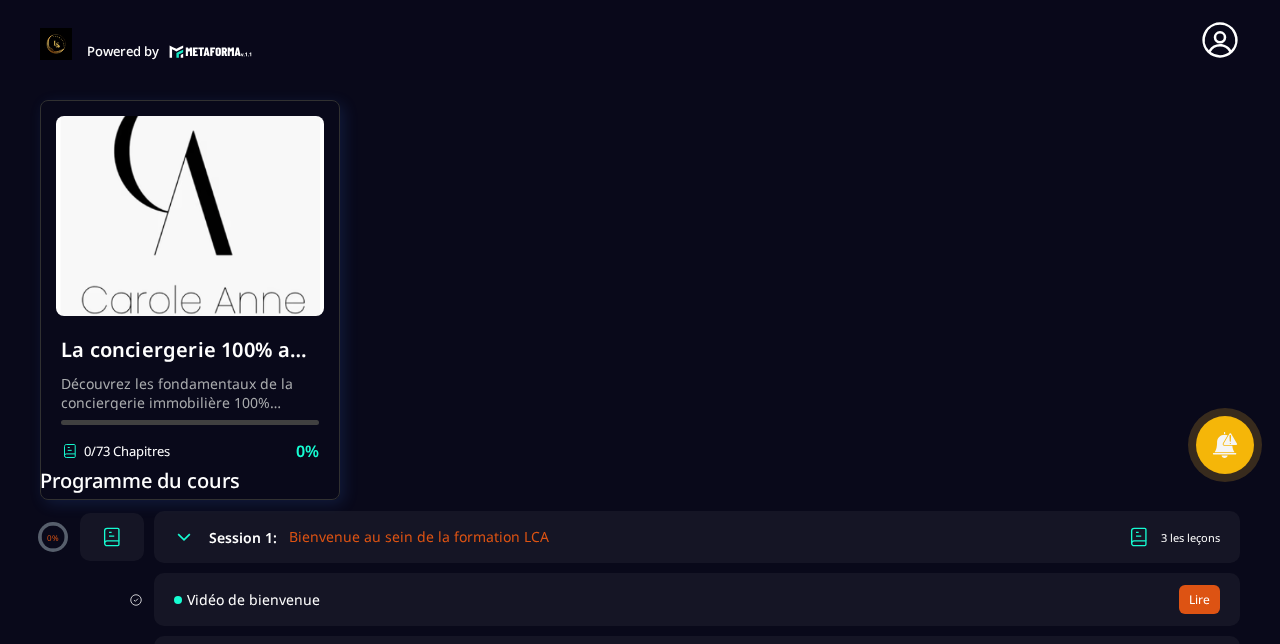 scroll, scrollTop: 299, scrollLeft: 0, axis: vertical 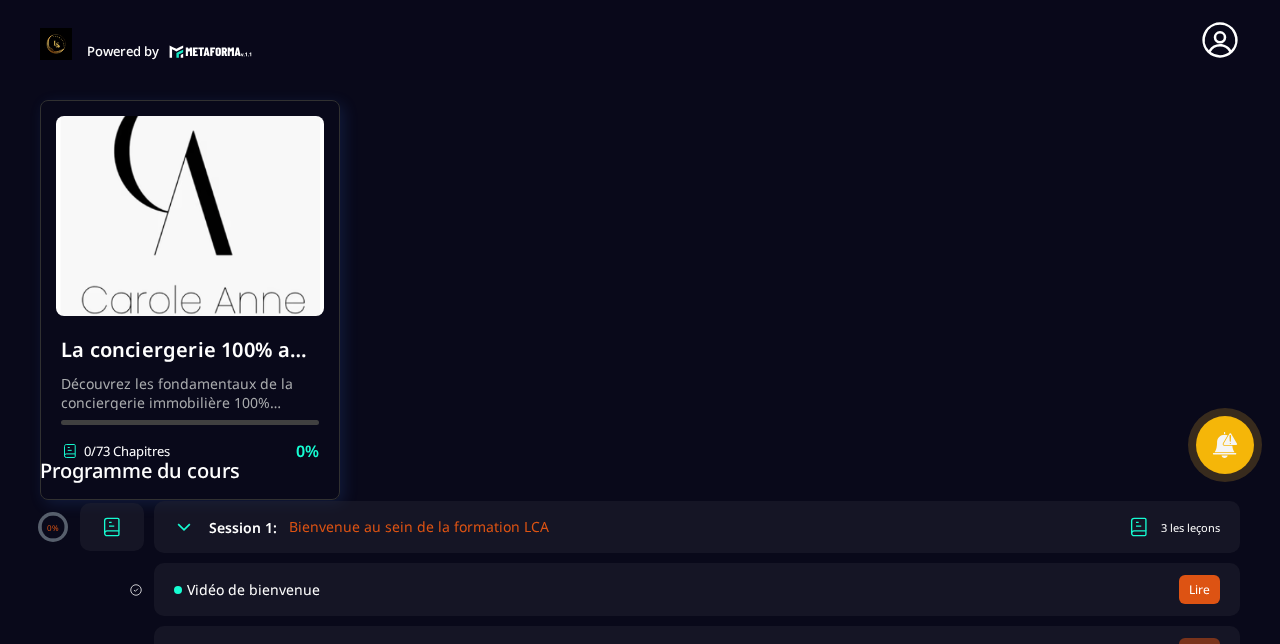 click on "Bienvenue au sein de la formation LCA" at bounding box center [419, 527] 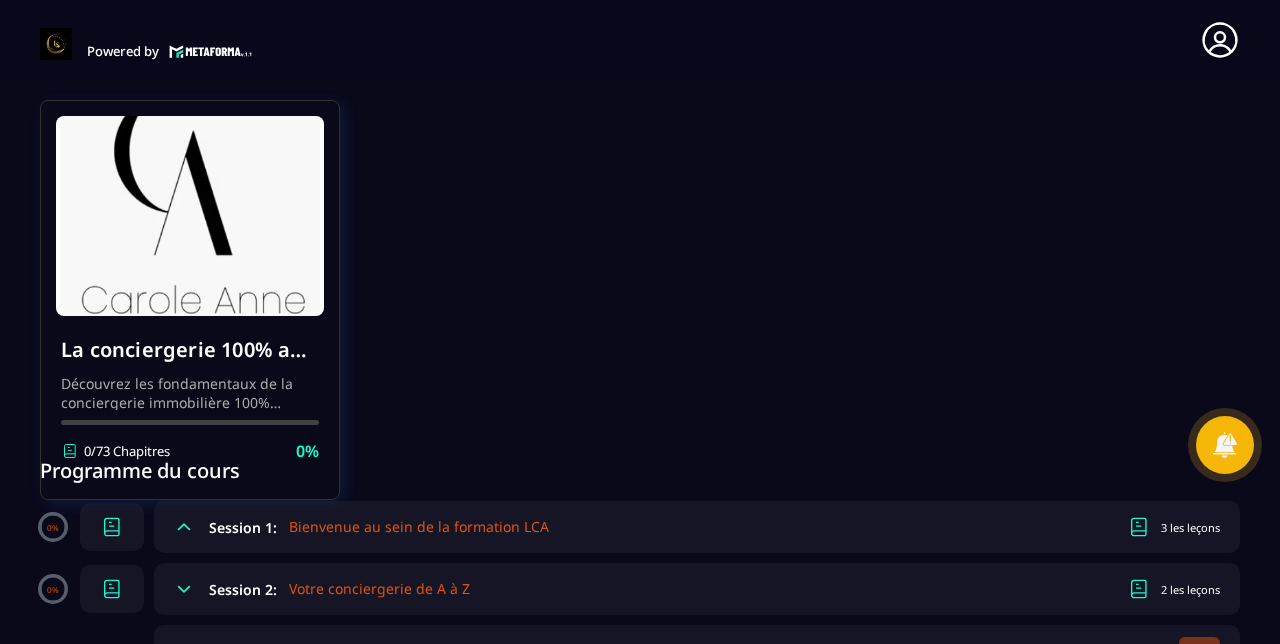 click on "3 les leçons" at bounding box center [1190, 527] 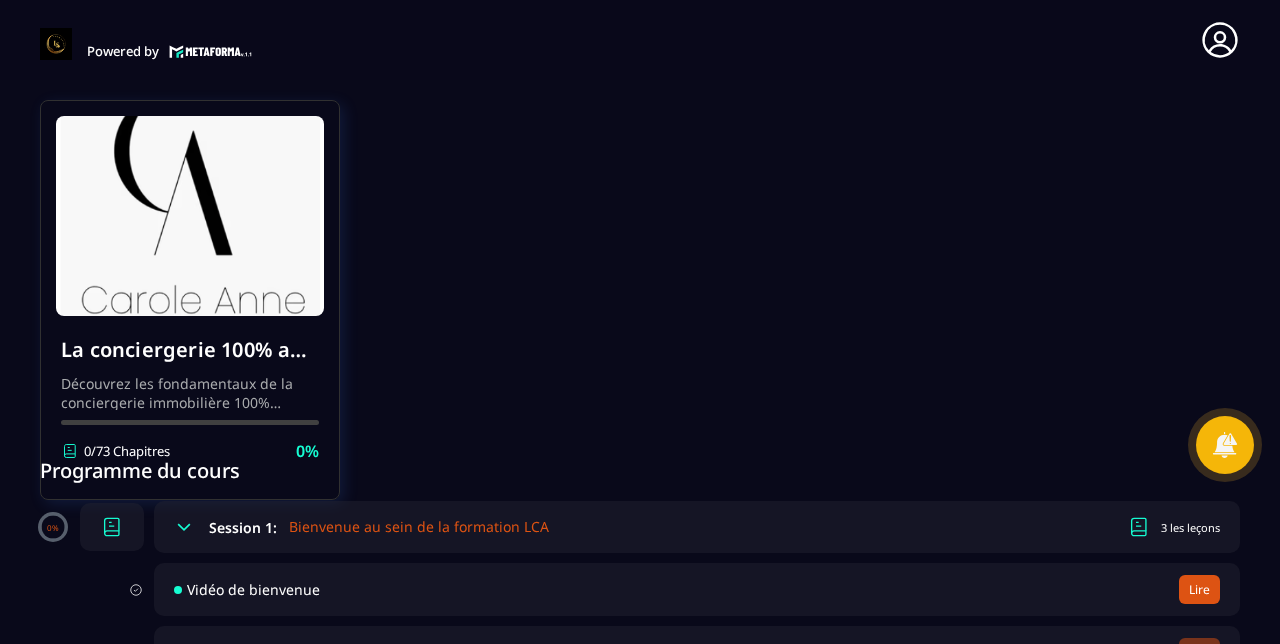 click on "Vidéo de bienvenue" at bounding box center [253, 589] 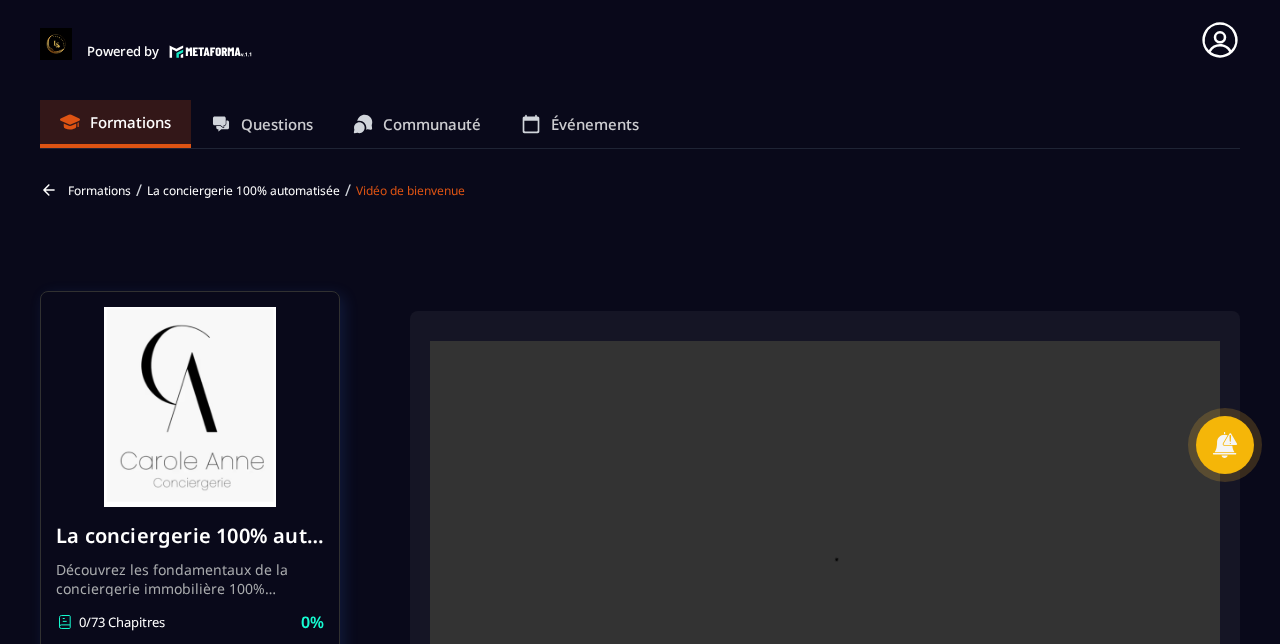 scroll, scrollTop: 211, scrollLeft: 0, axis: vertical 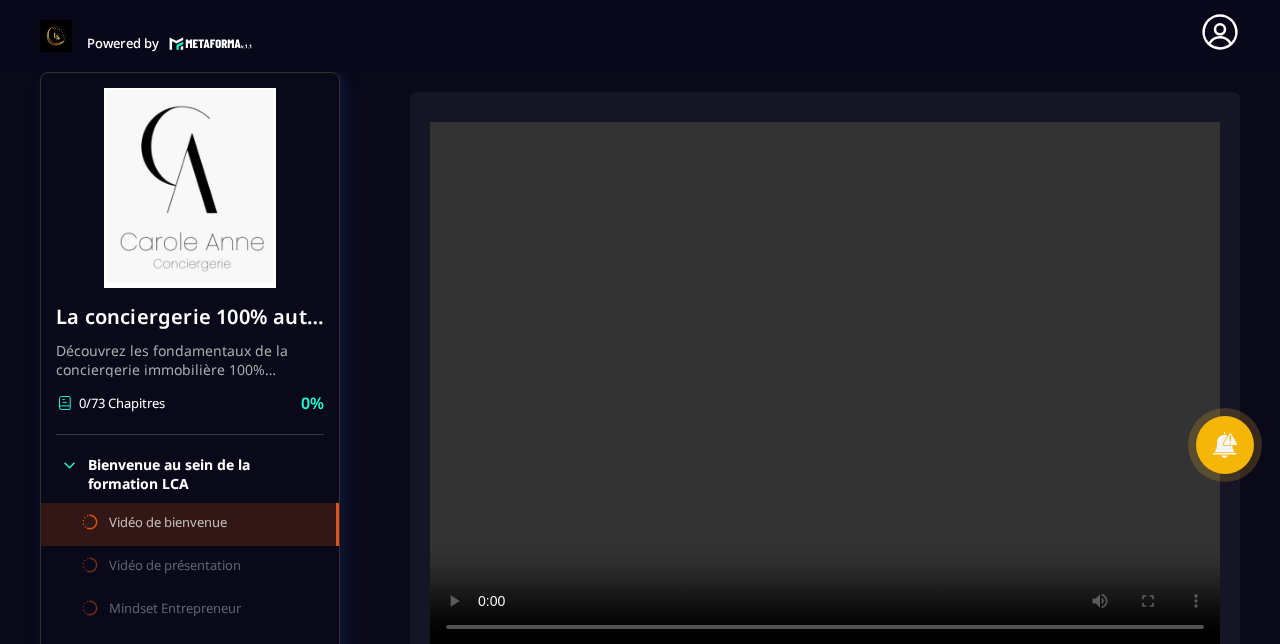 click at bounding box center [825, 385] 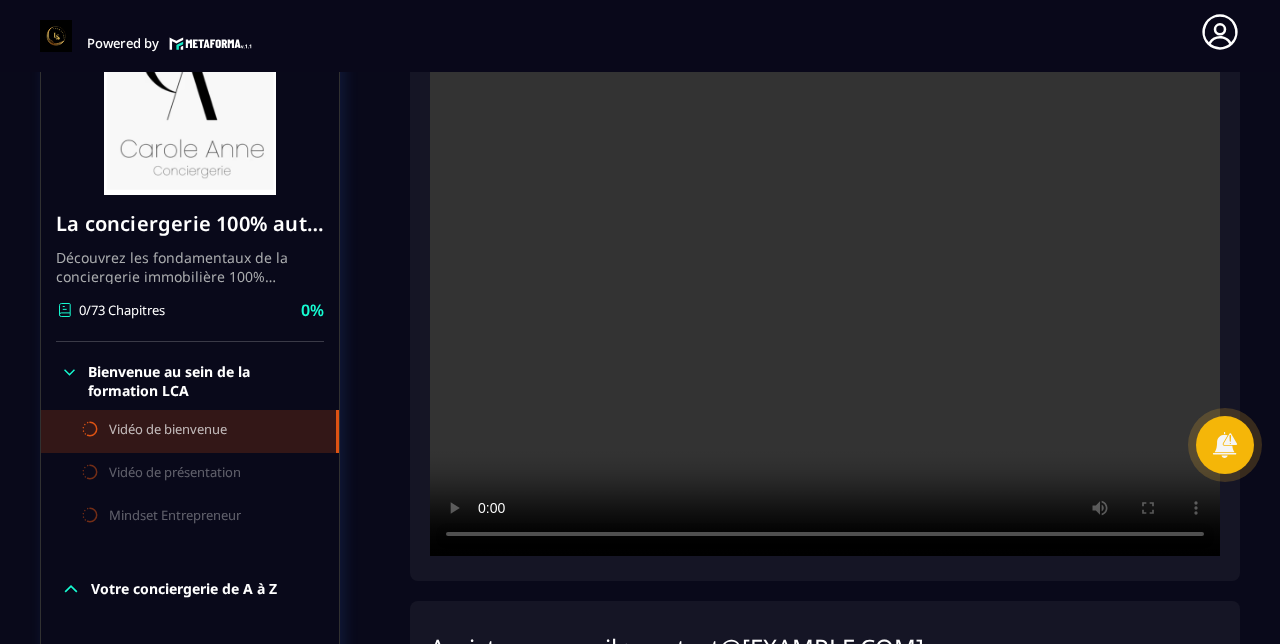 scroll, scrollTop: 324, scrollLeft: 0, axis: vertical 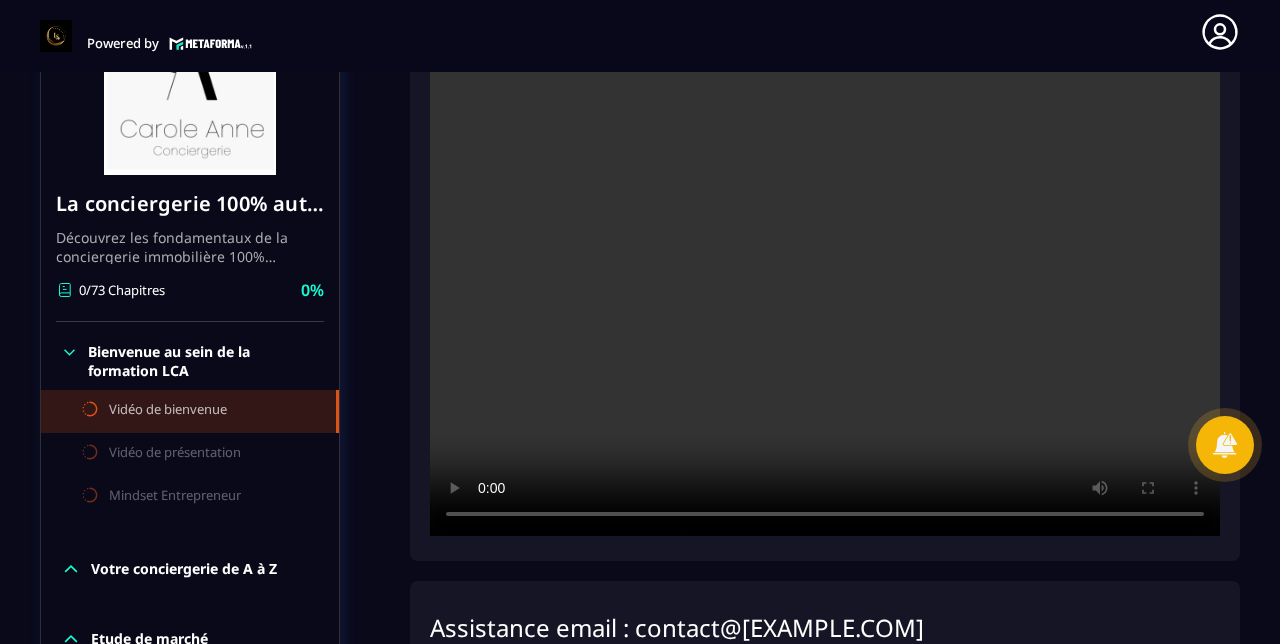 type 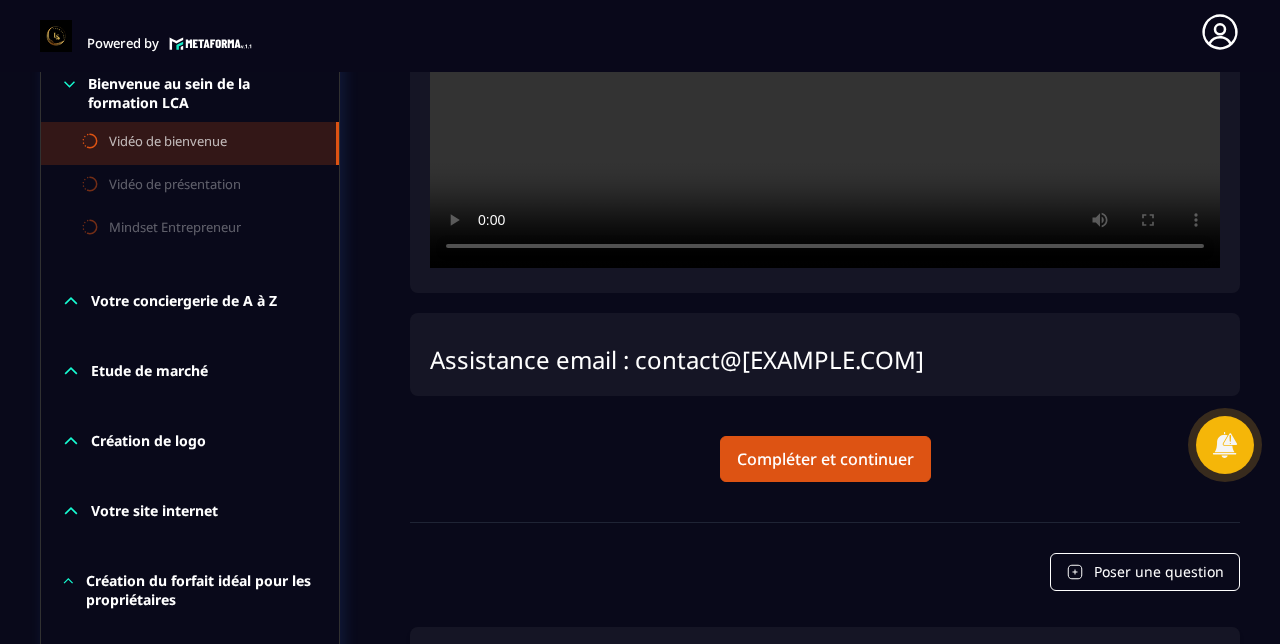 scroll, scrollTop: 596, scrollLeft: 0, axis: vertical 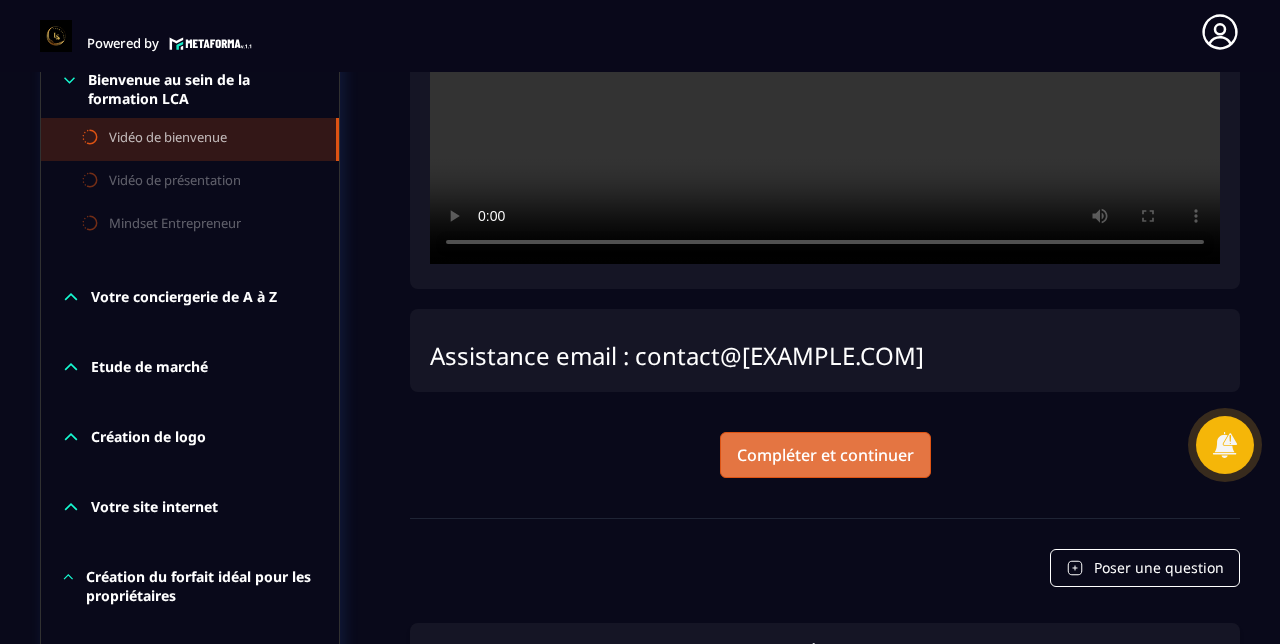 click on "Compléter et continuer" at bounding box center [825, 455] 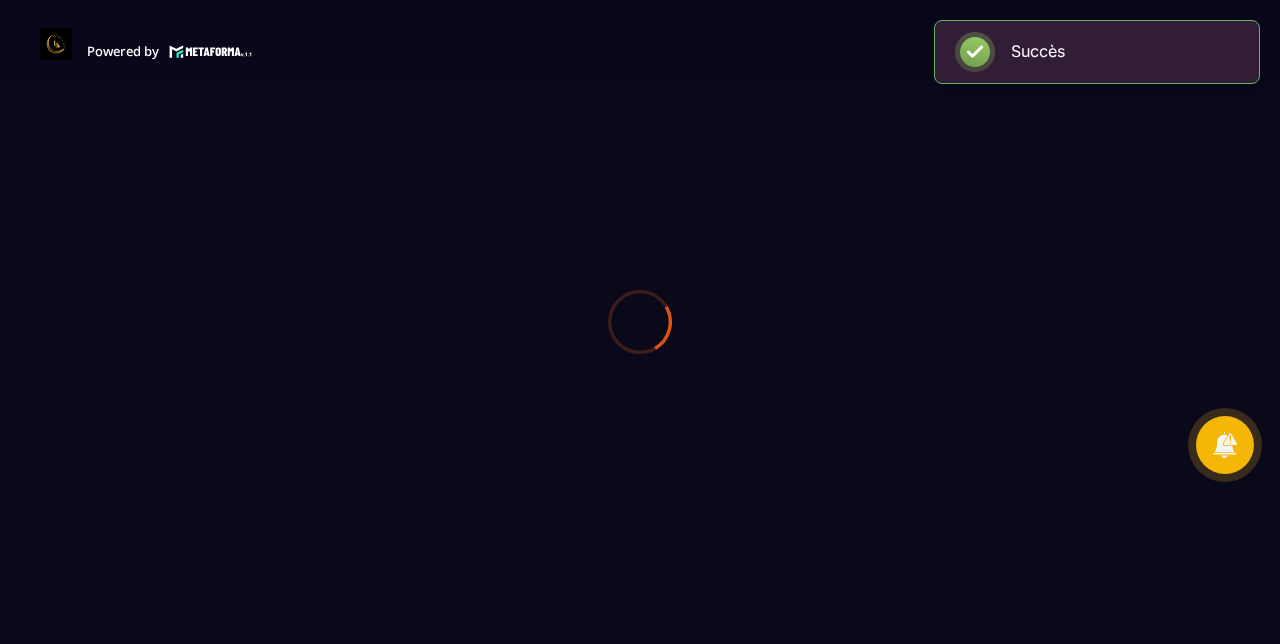 scroll, scrollTop: 0, scrollLeft: 0, axis: both 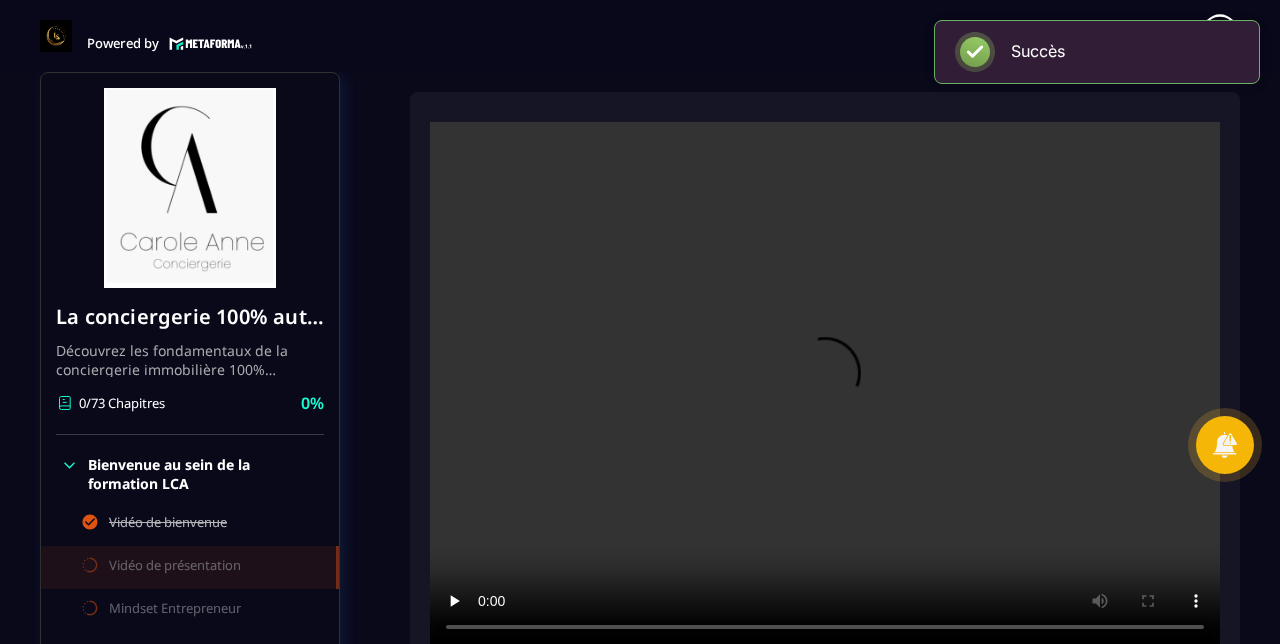 click at bounding box center [825, 385] 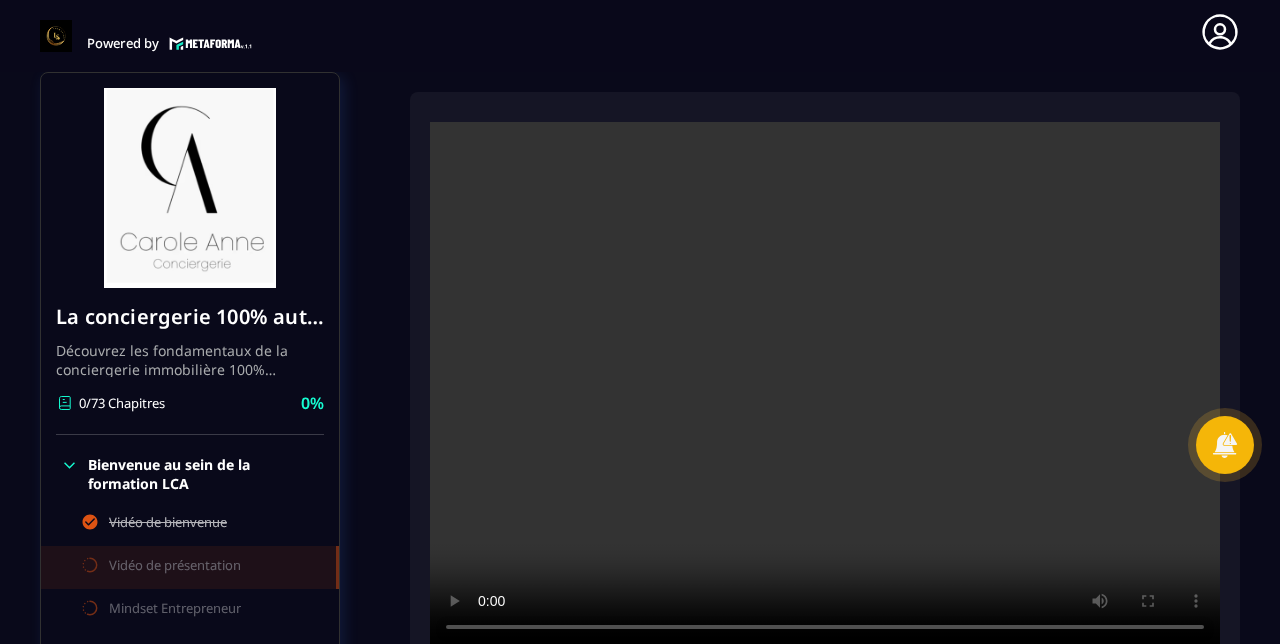 type 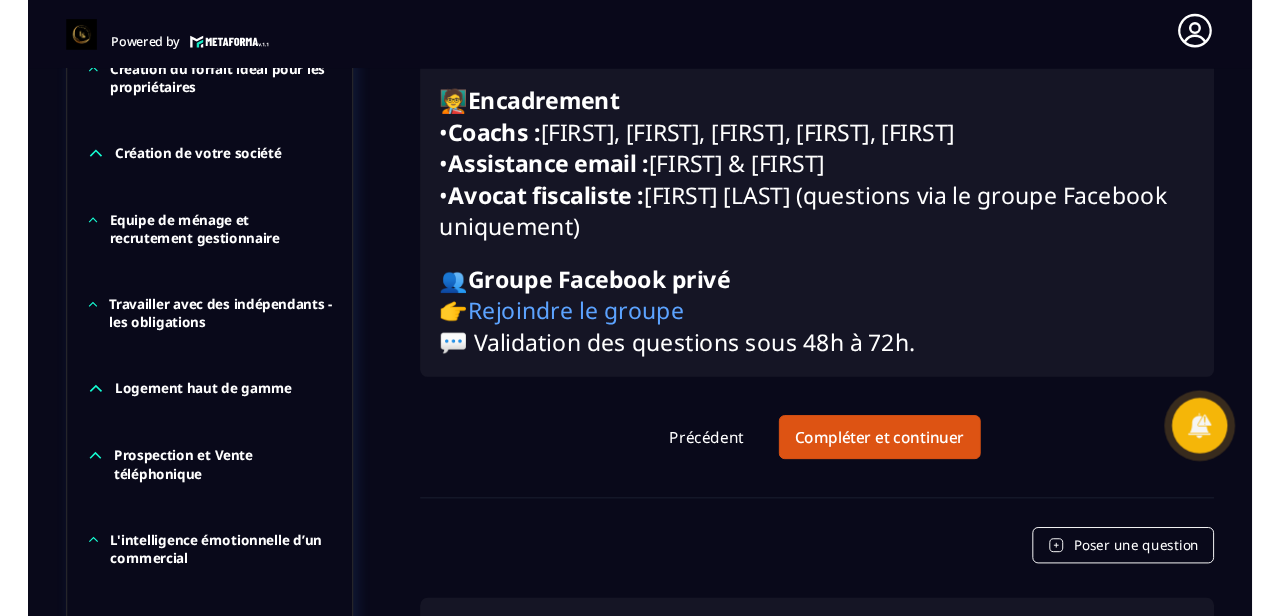 scroll, scrollTop: 1102, scrollLeft: 0, axis: vertical 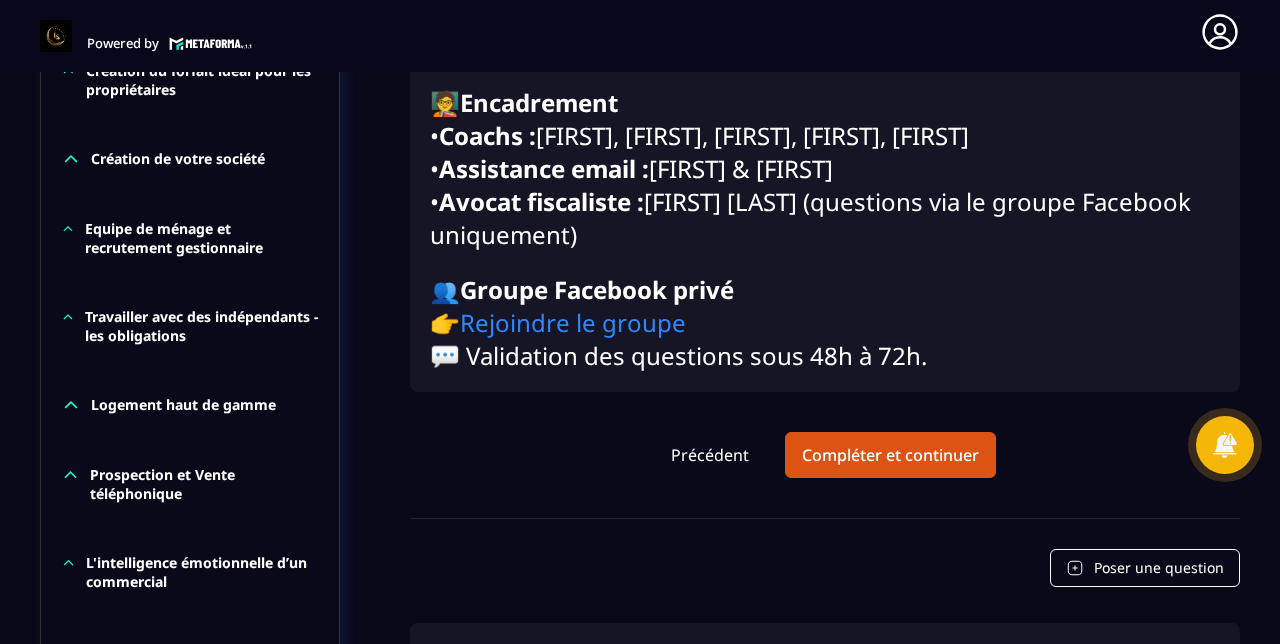 click on "Rejoindre le groupe" at bounding box center (573, 322) 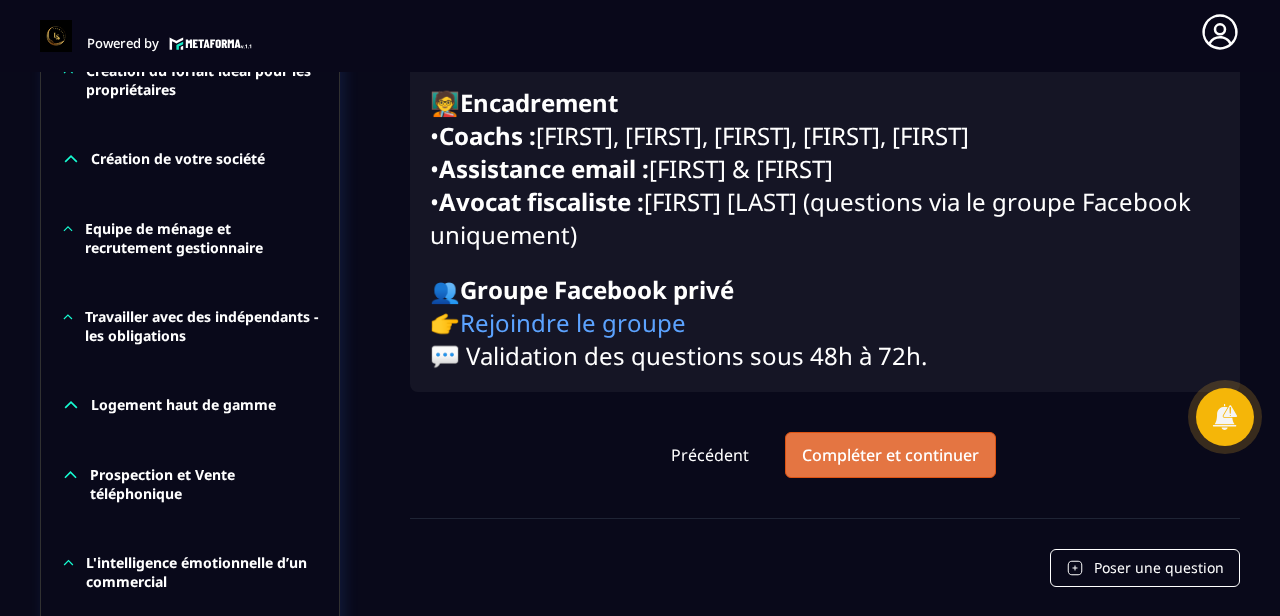 click on "Compléter et continuer" at bounding box center [890, 455] 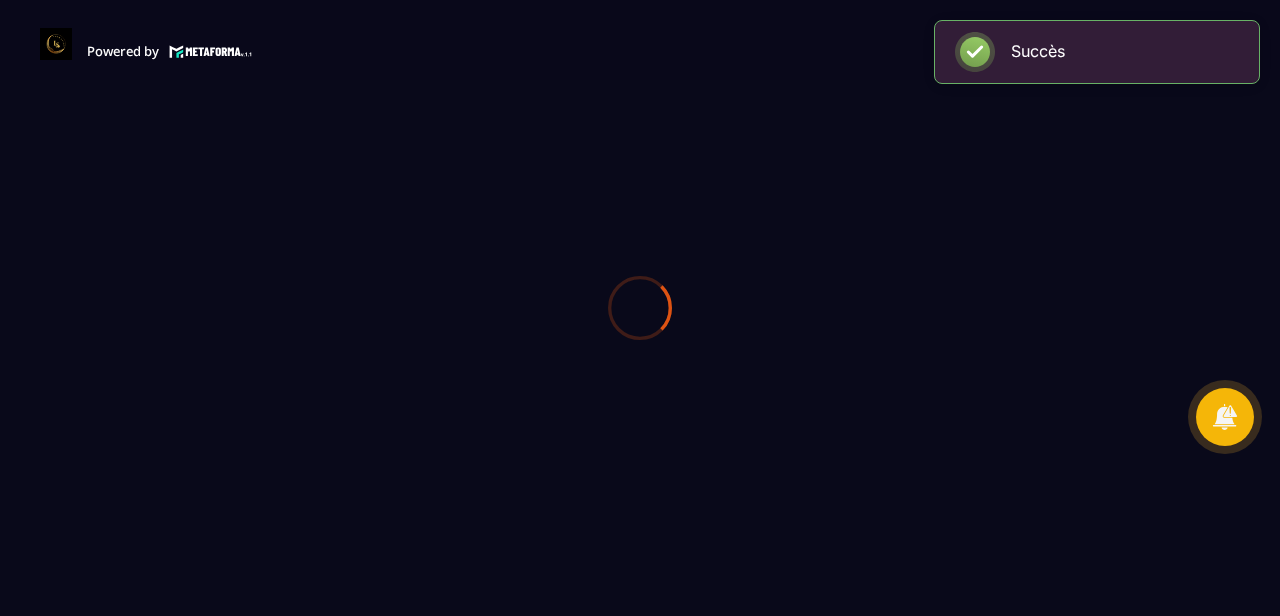 scroll, scrollTop: 0, scrollLeft: 0, axis: both 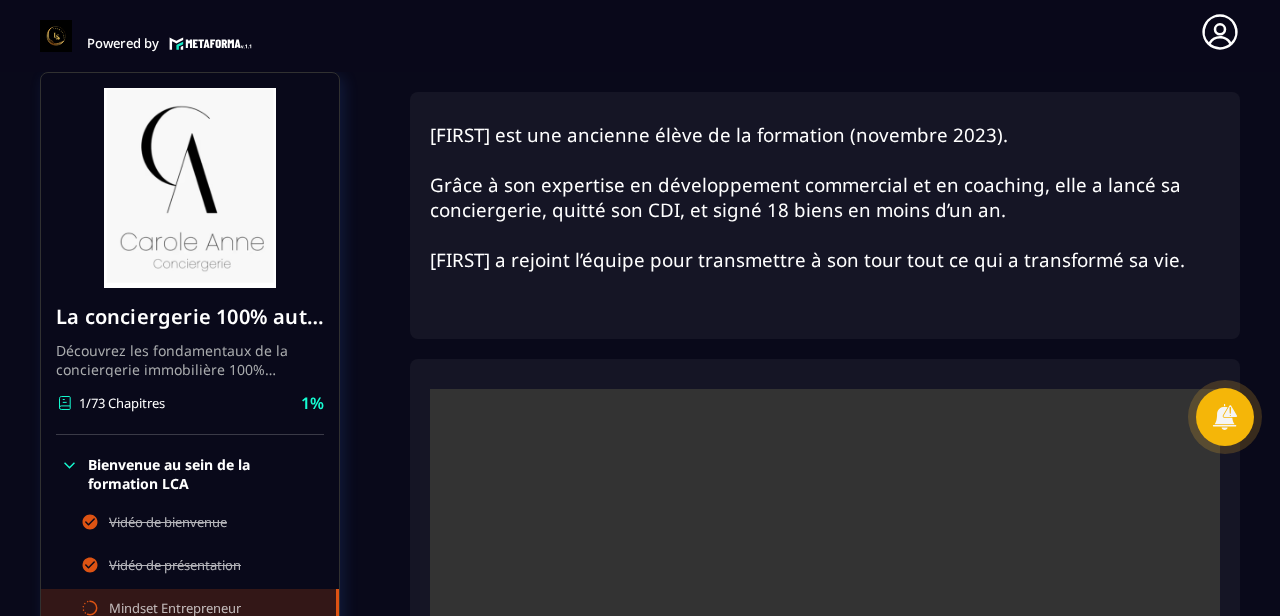 click on "[FIRST] est une ancienne élève de la formation (novembre 2023). Grâce à son expertise en développement commercial et en coaching, elle a lancé sa conciergerie, quitté son CDI, et signé 18 biens en moins d’un an. [FIRST] a rejoint l’équipe pour transmettre à son tour tout ce qui a transformé sa vie." 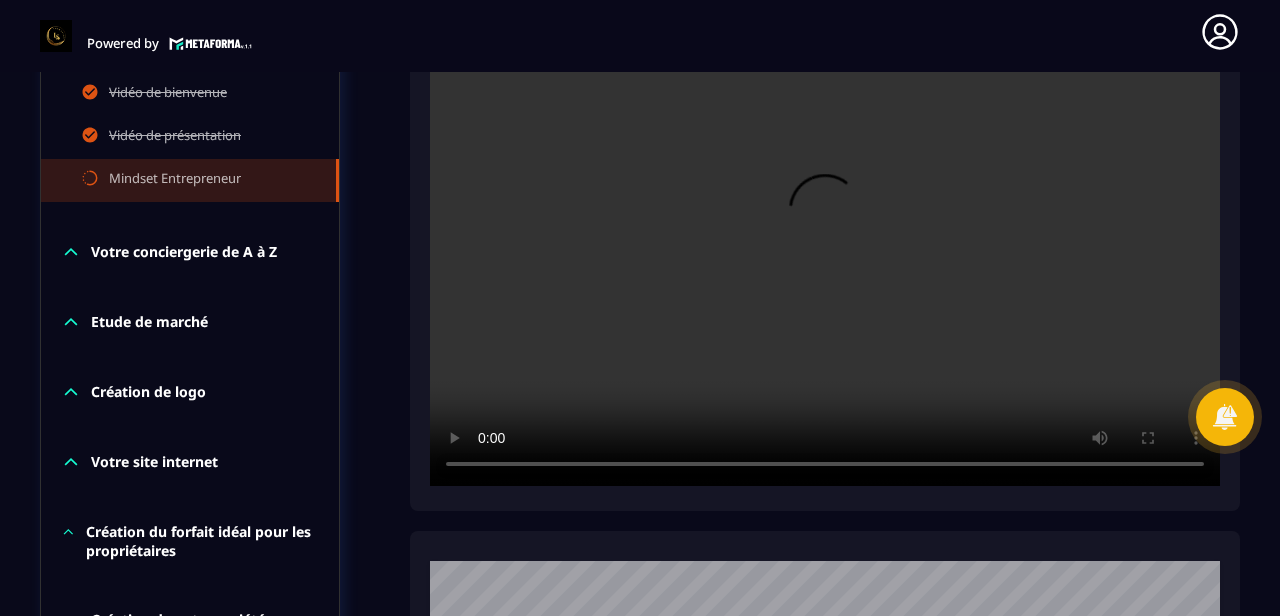 scroll, scrollTop: 647, scrollLeft: 0, axis: vertical 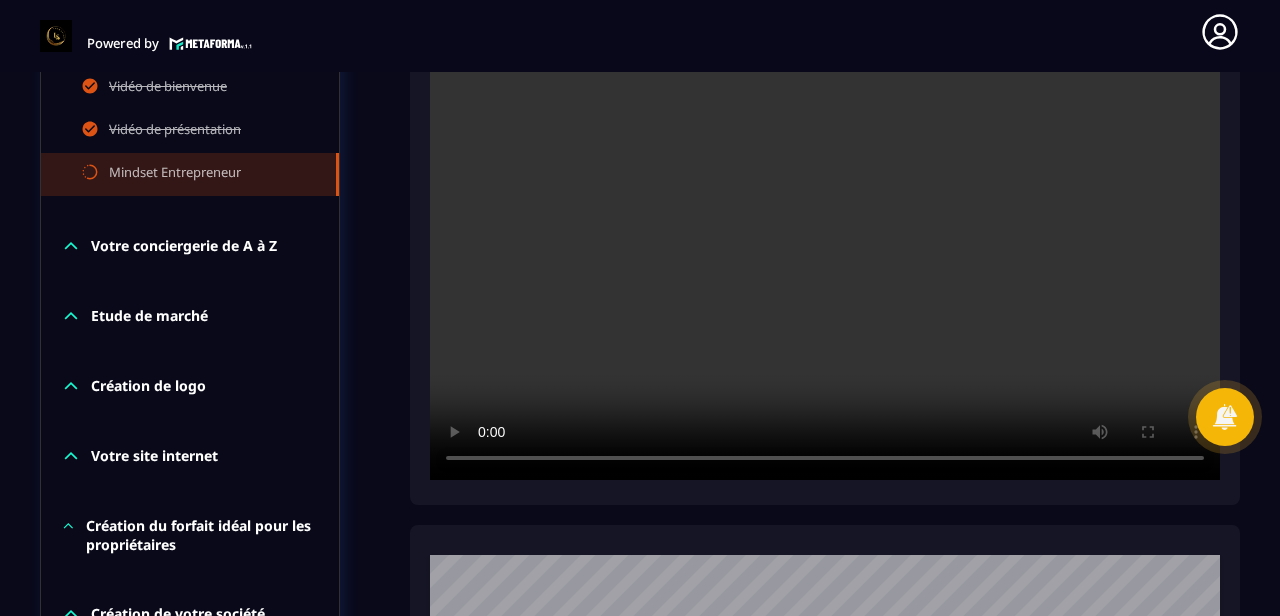 click at bounding box center (825, 216) 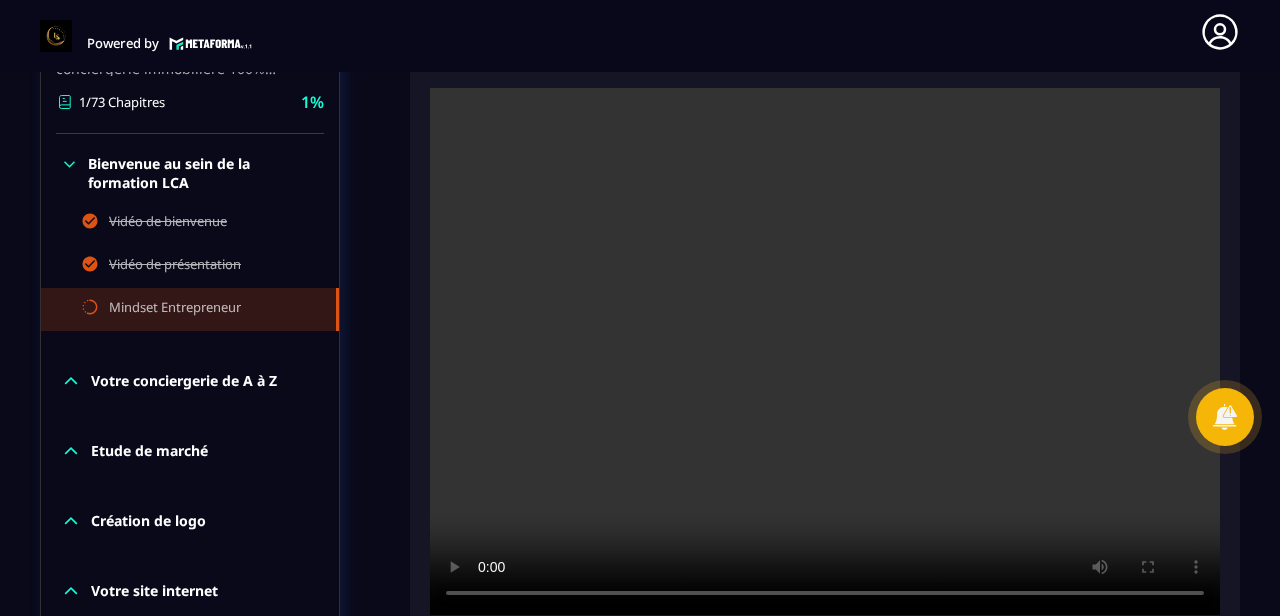 scroll, scrollTop: 509, scrollLeft: 0, axis: vertical 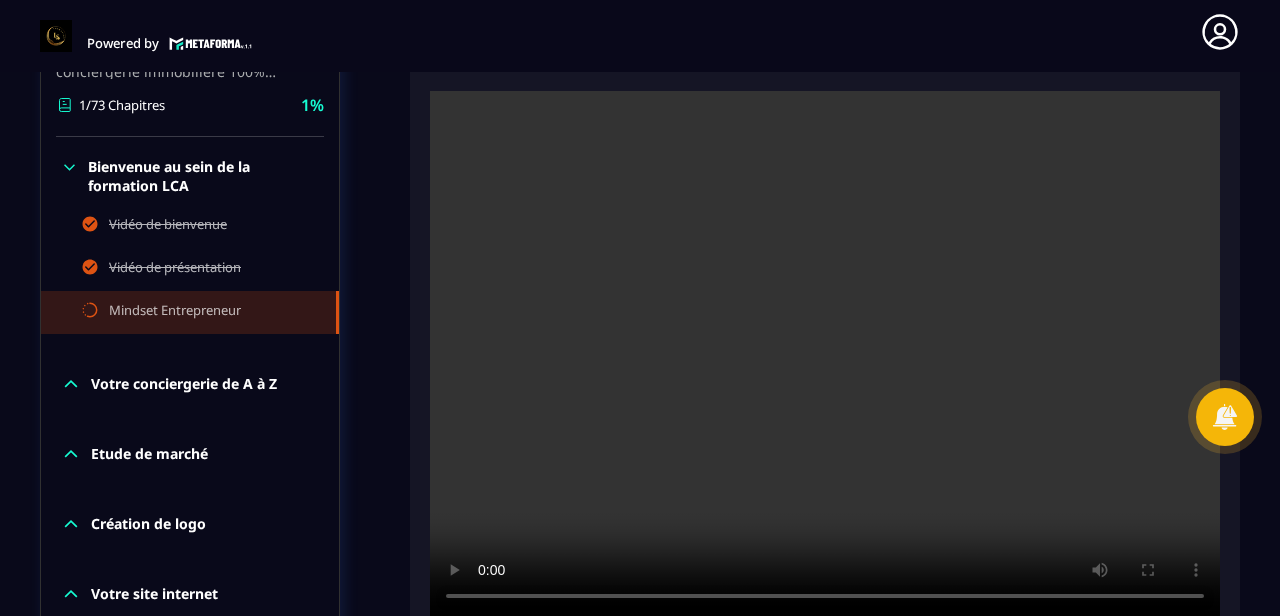 click at bounding box center (825, 354) 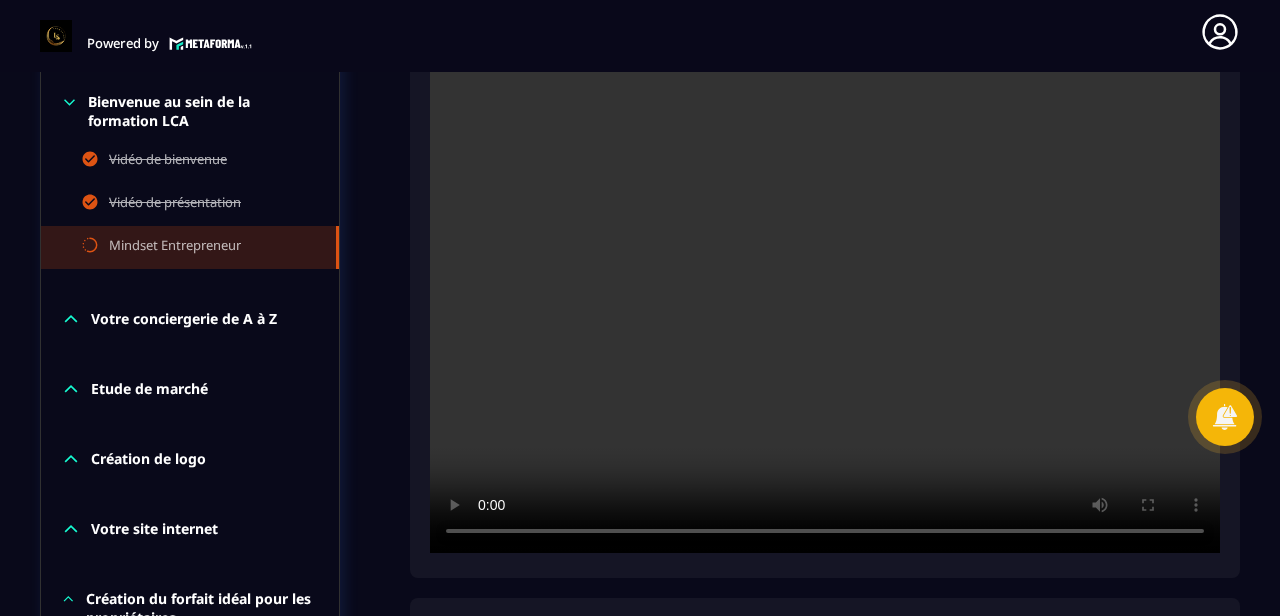 scroll, scrollTop: 579, scrollLeft: 0, axis: vertical 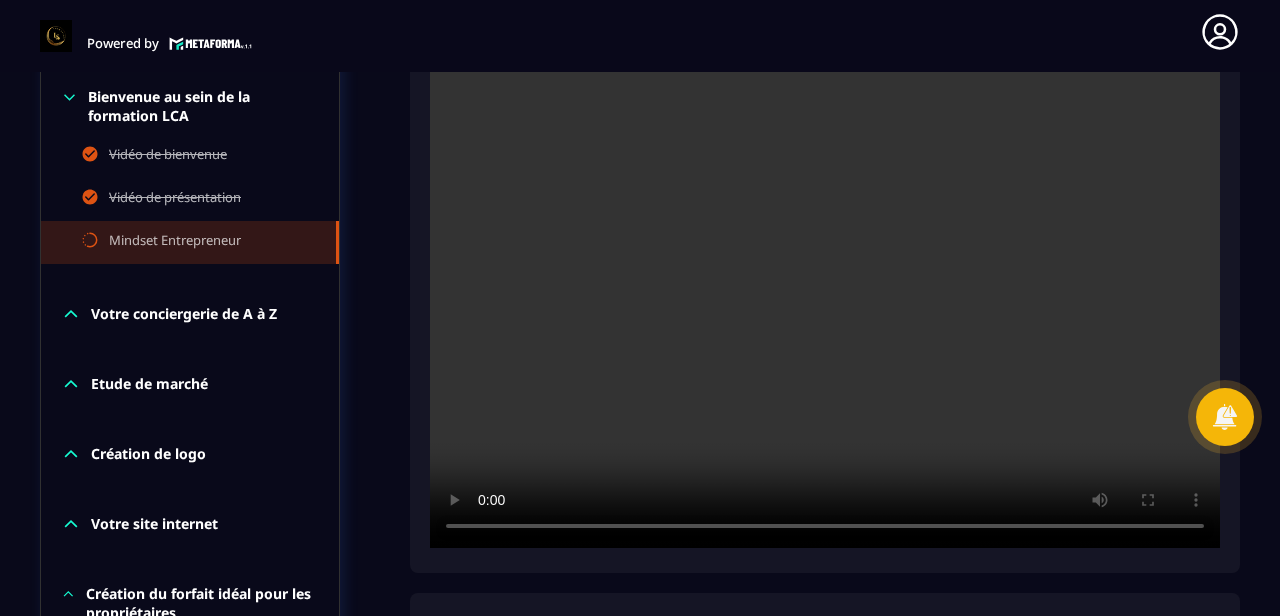 click at bounding box center [825, 284] 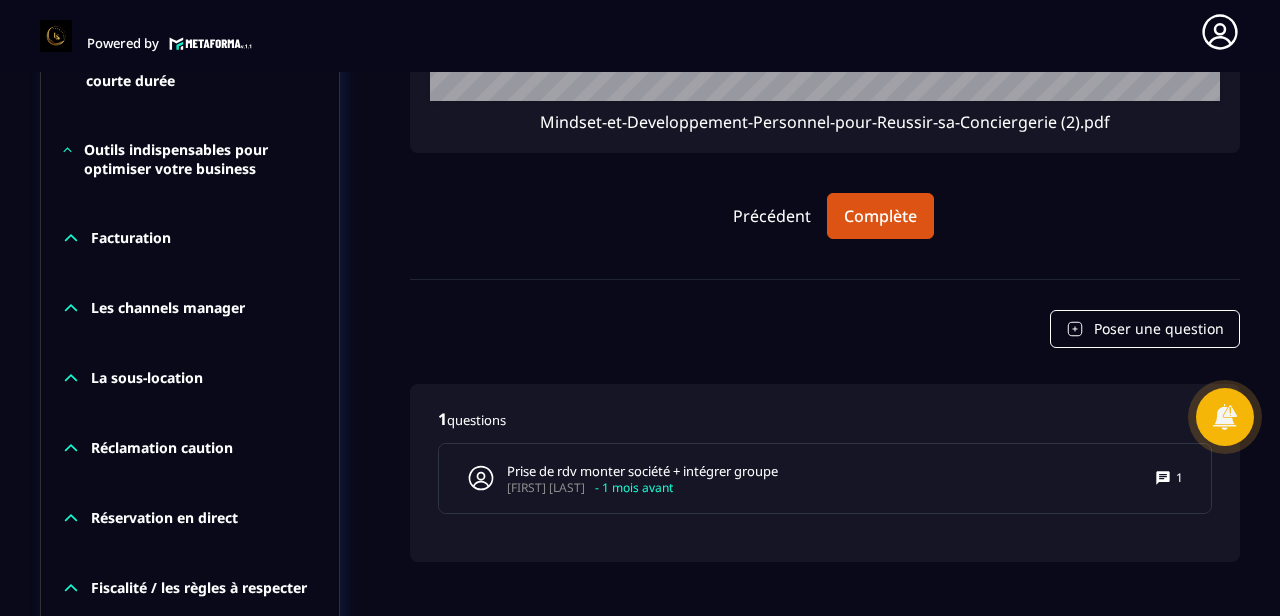 scroll, scrollTop: 1923, scrollLeft: 0, axis: vertical 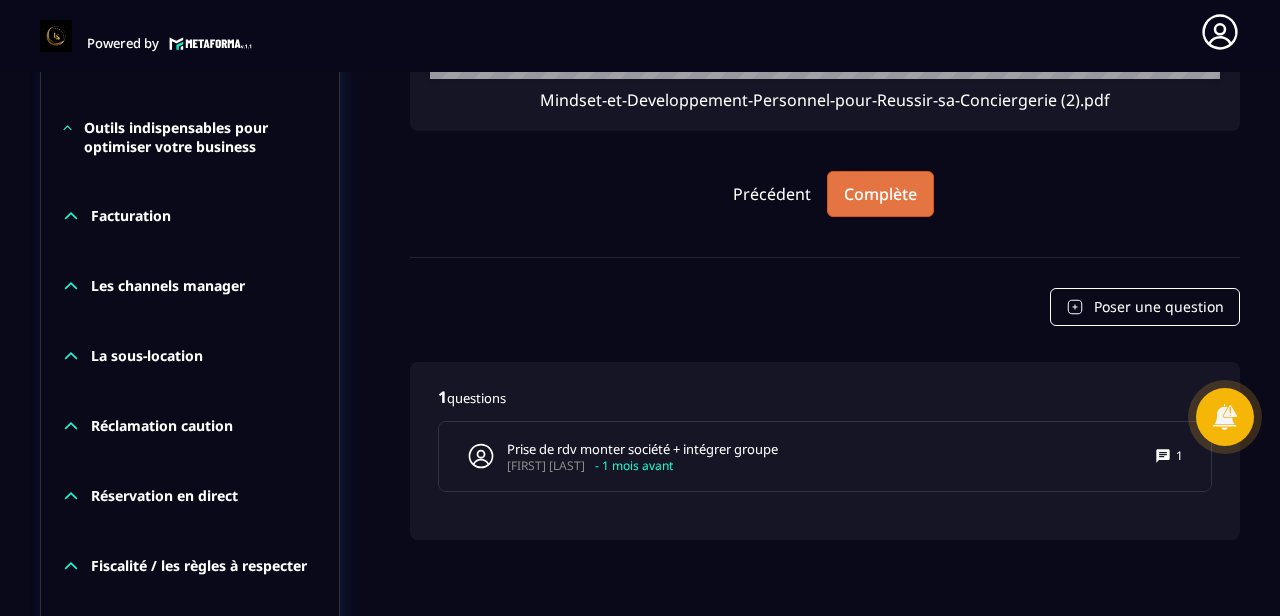 click on "Complète" at bounding box center (880, 194) 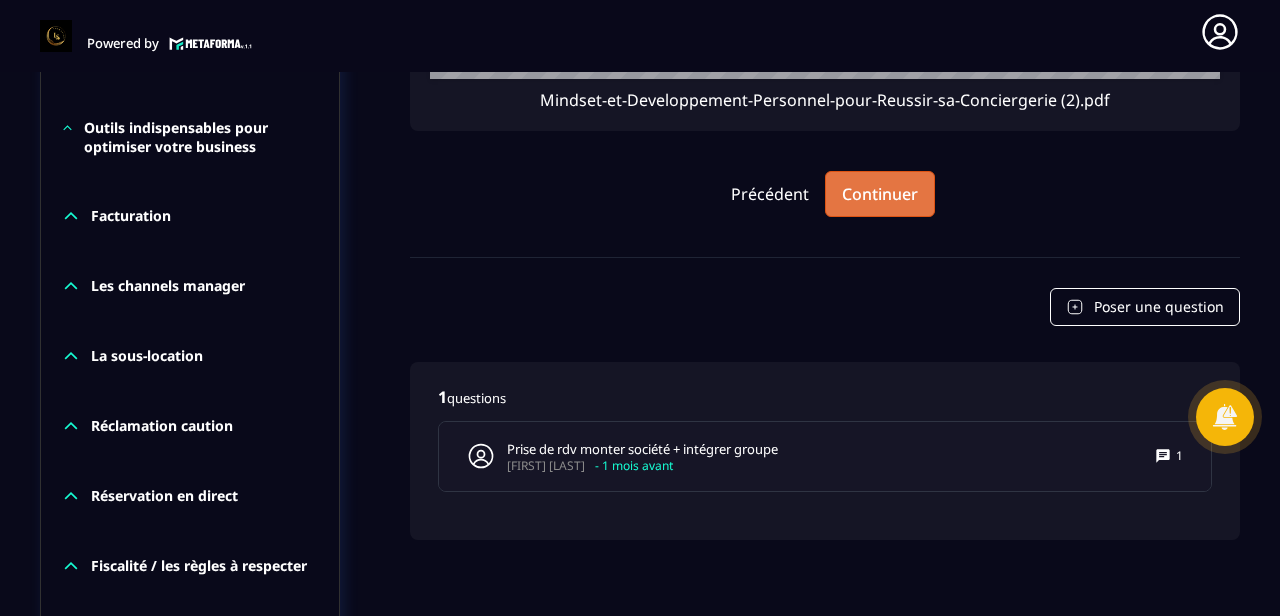 click on "Continuer" at bounding box center [880, 194] 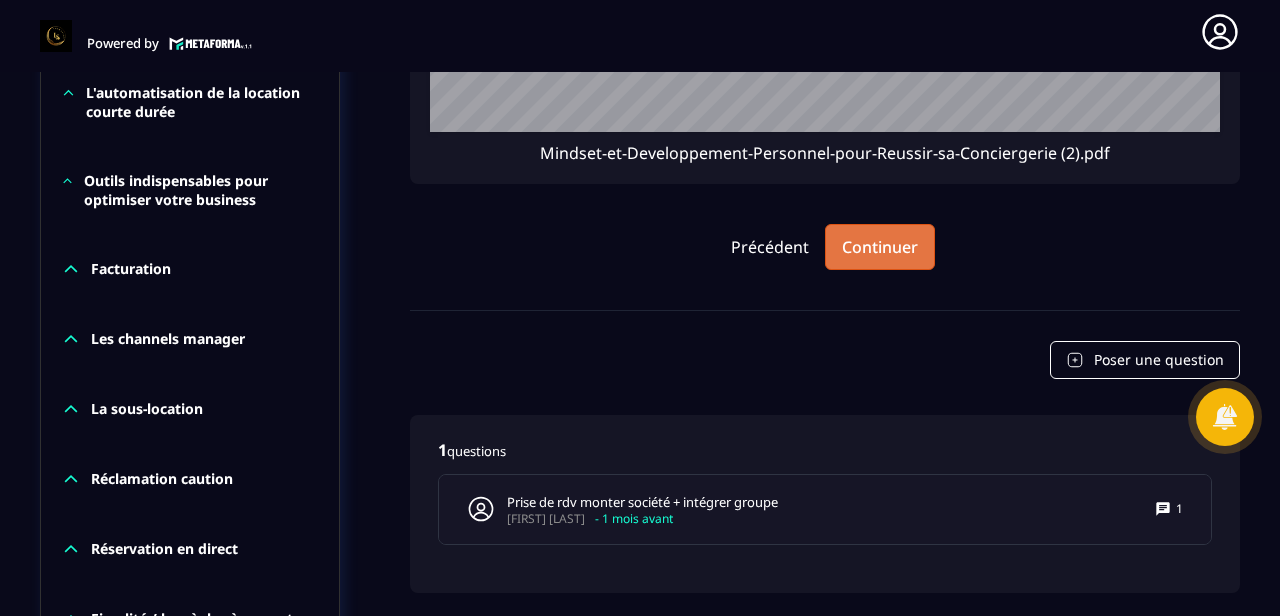 scroll, scrollTop: 1878, scrollLeft: 0, axis: vertical 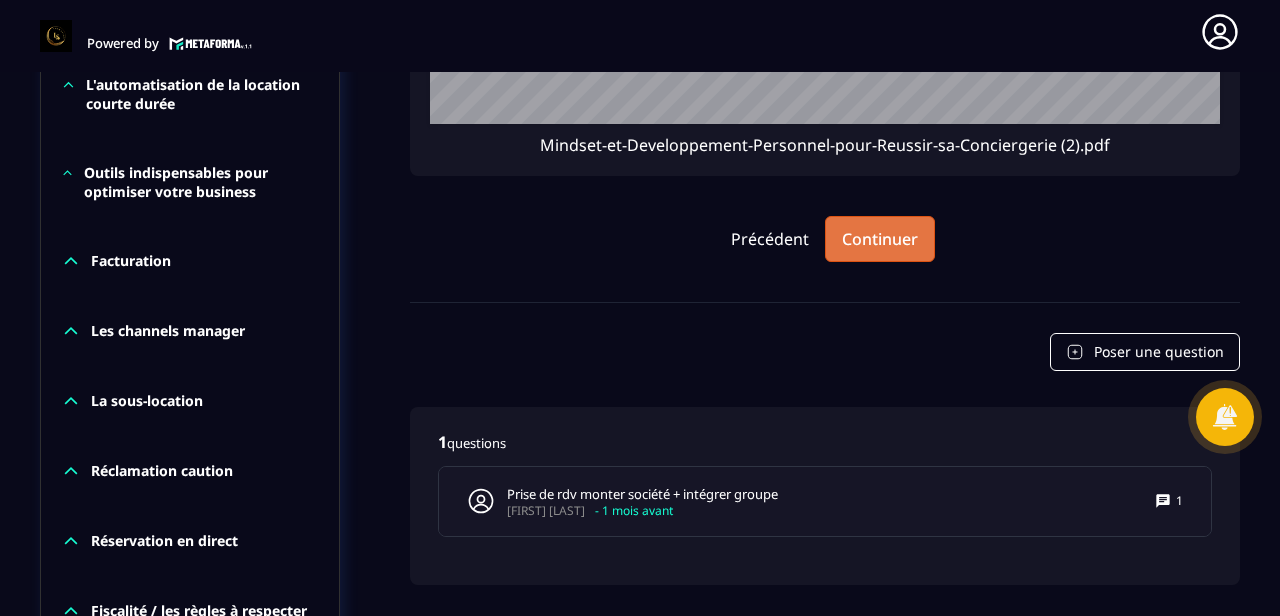 click on "Continuer" at bounding box center [880, 239] 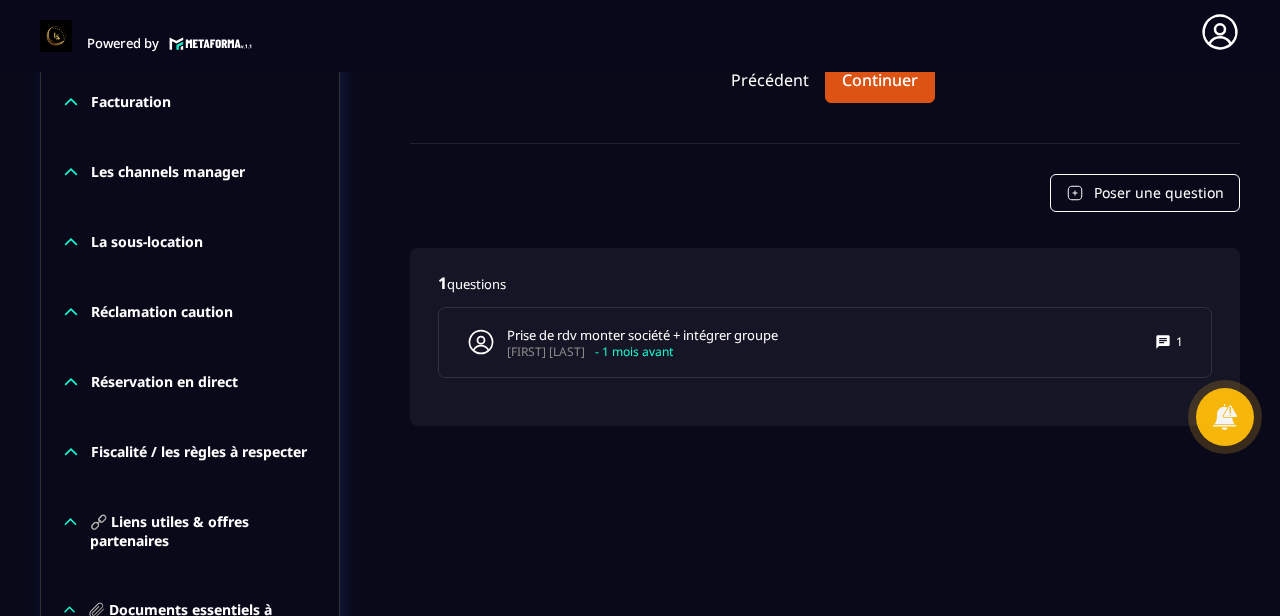 scroll, scrollTop: 2038, scrollLeft: 0, axis: vertical 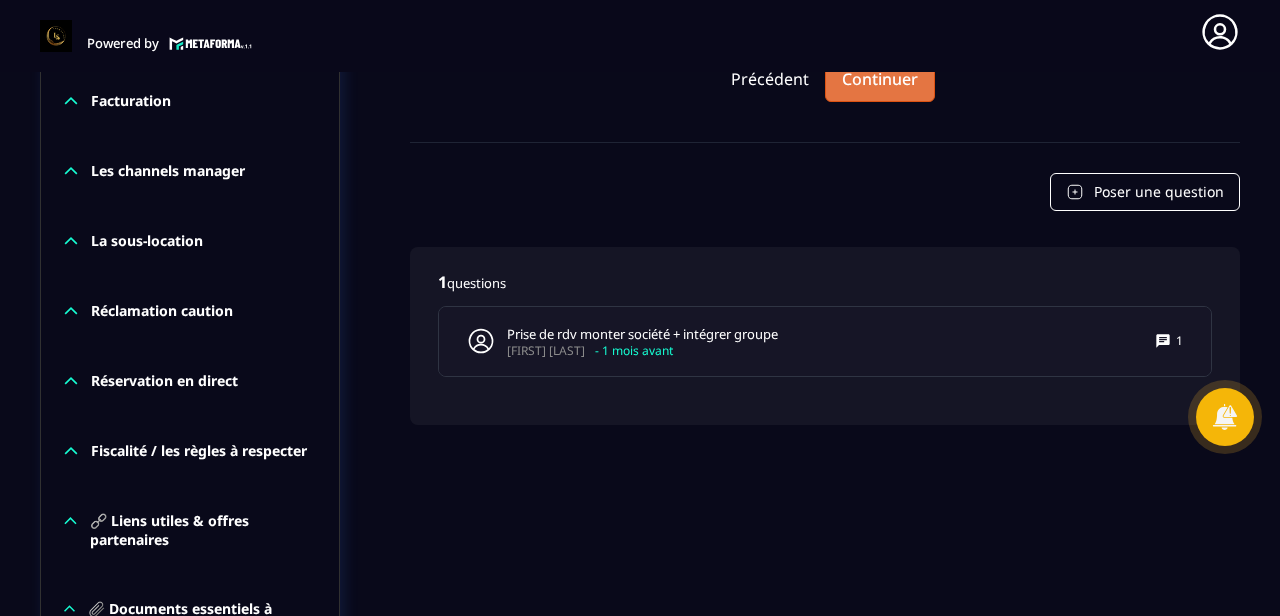 click on "Continuer" at bounding box center [880, 79] 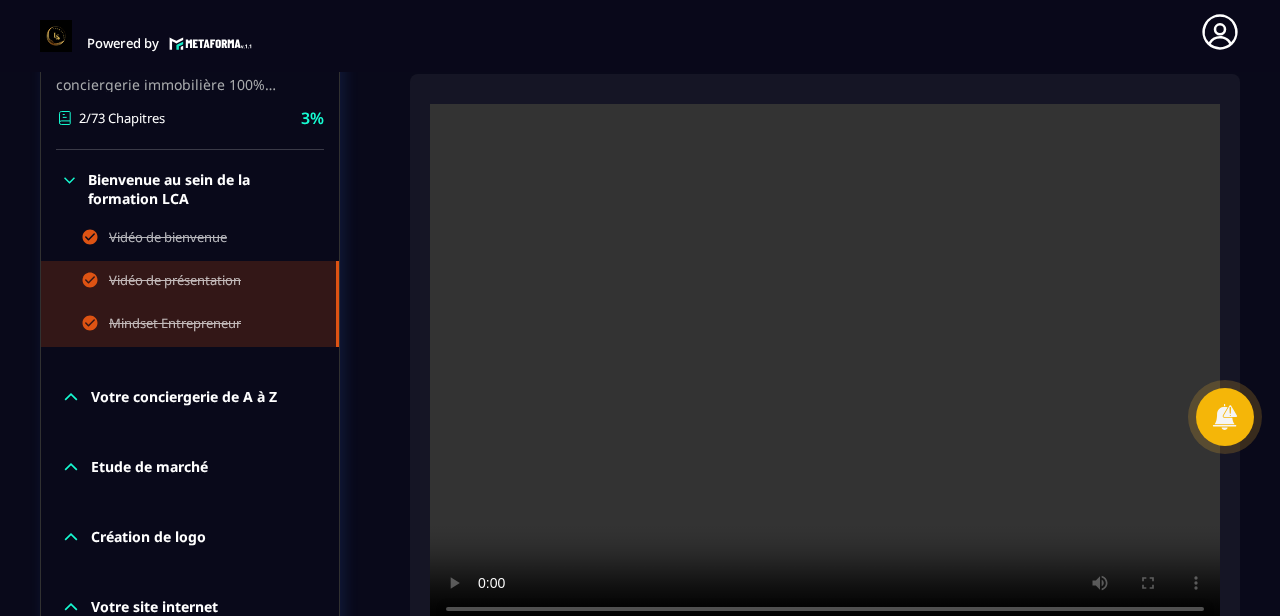 scroll, scrollTop: 489, scrollLeft: 0, axis: vertical 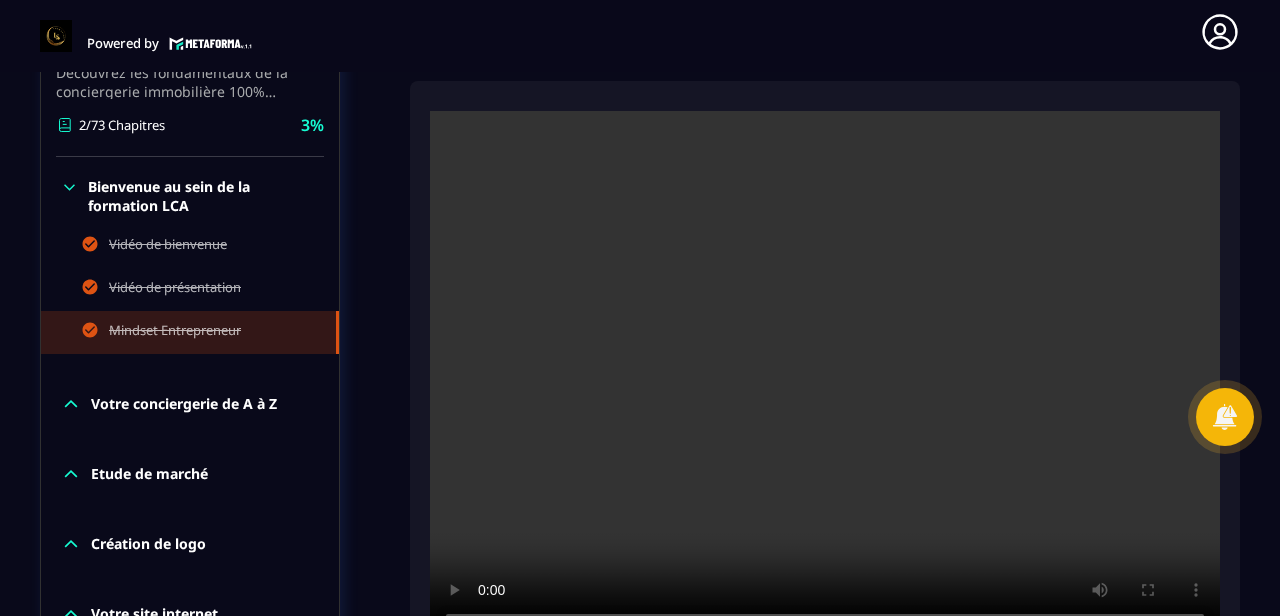 click on "Votre conciergerie de A à Z" at bounding box center (184, 404) 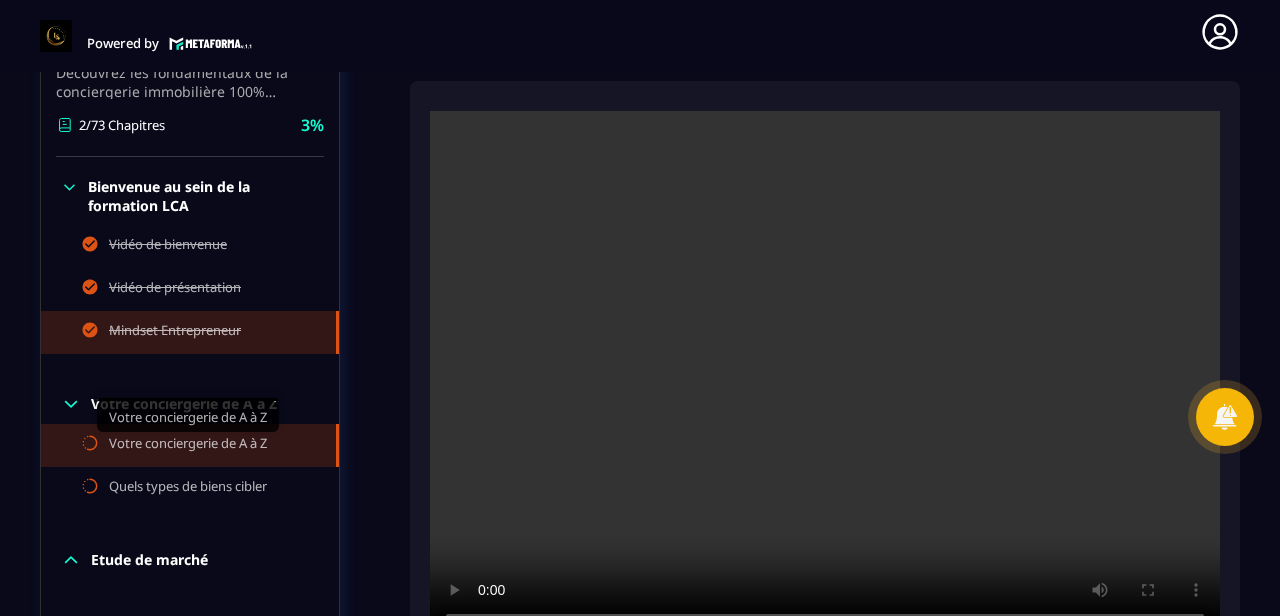 click on "Votre conciergerie de A à Z" at bounding box center [188, 445] 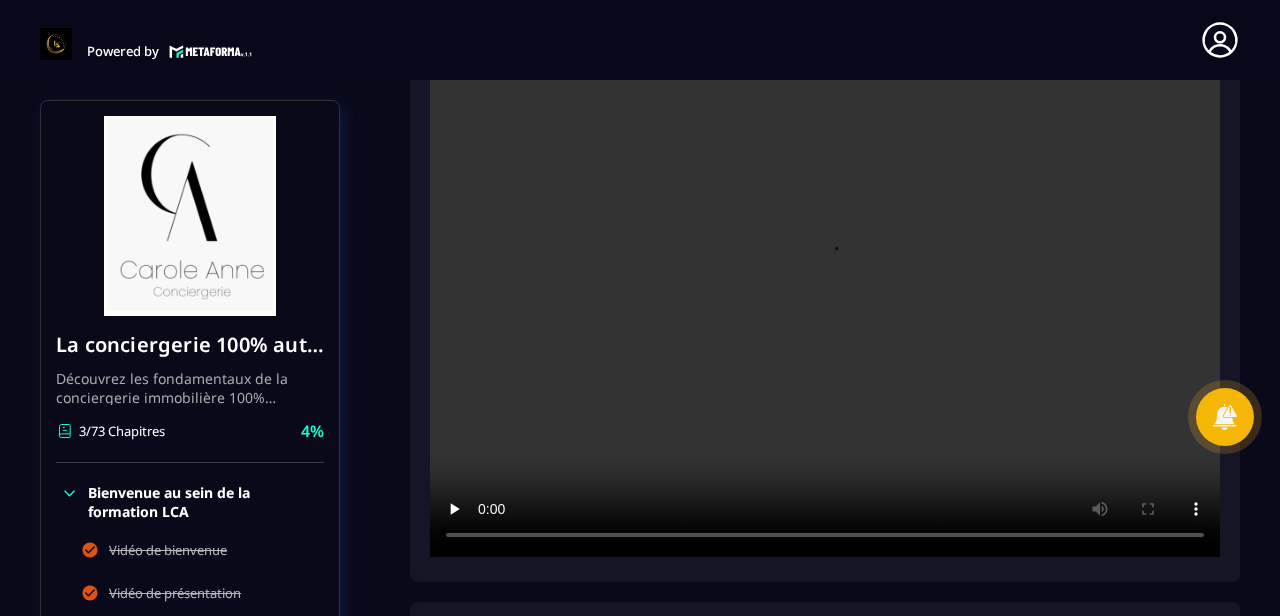 scroll, scrollTop: 259, scrollLeft: 0, axis: vertical 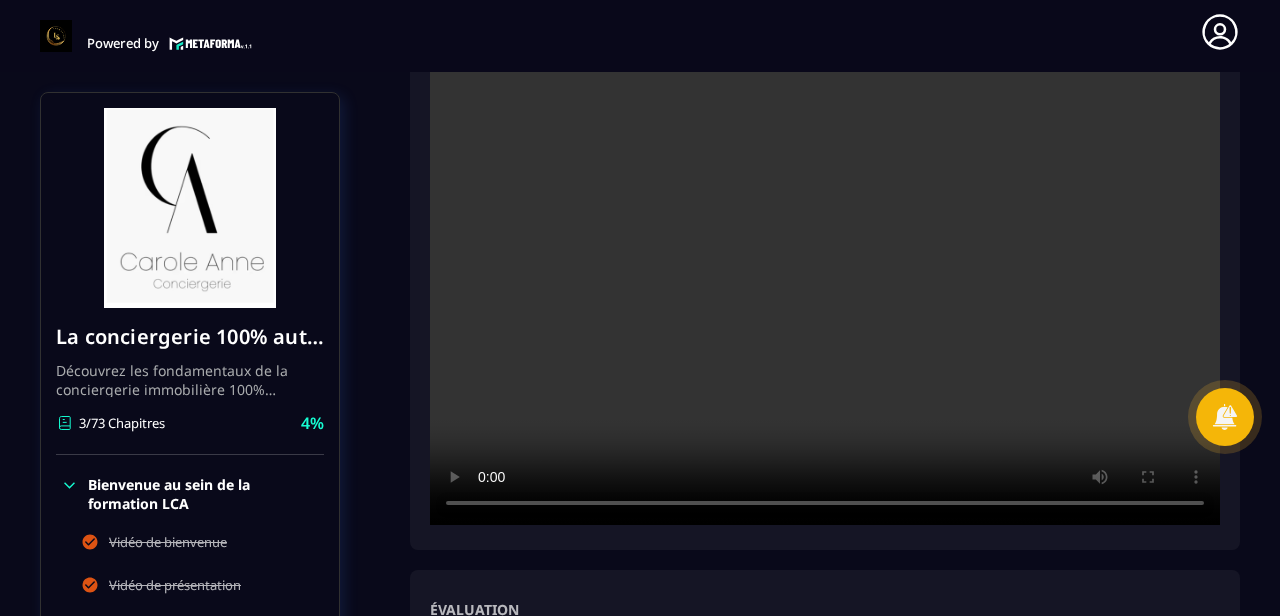 click at bounding box center [825, 261] 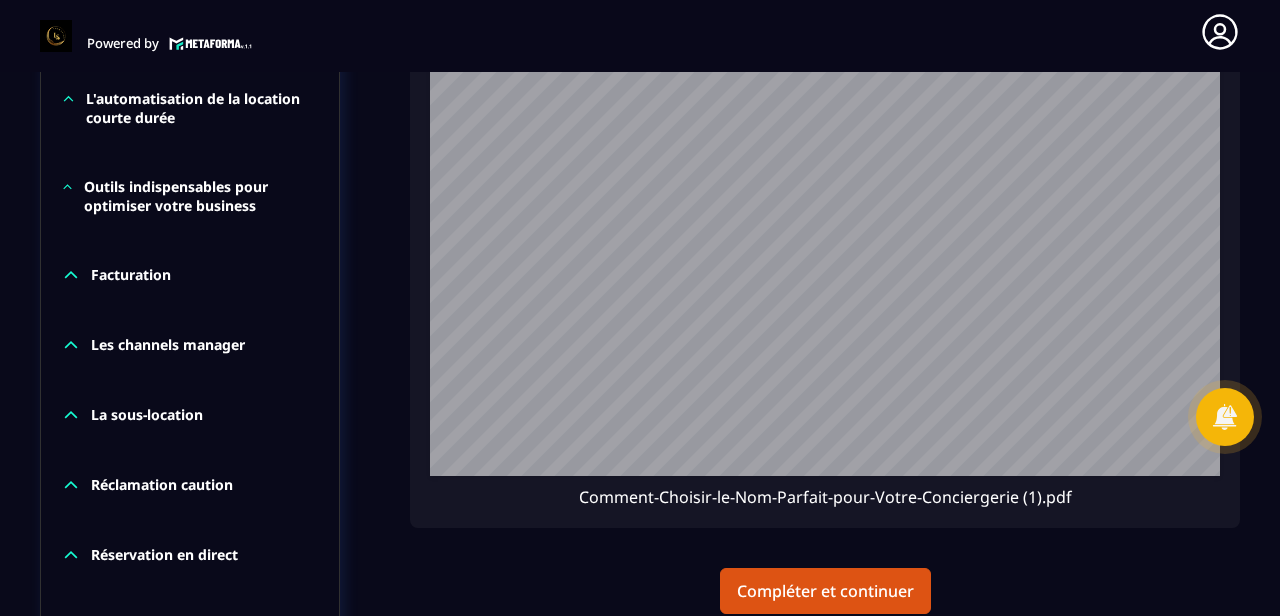 scroll, scrollTop: 2726, scrollLeft: 0, axis: vertical 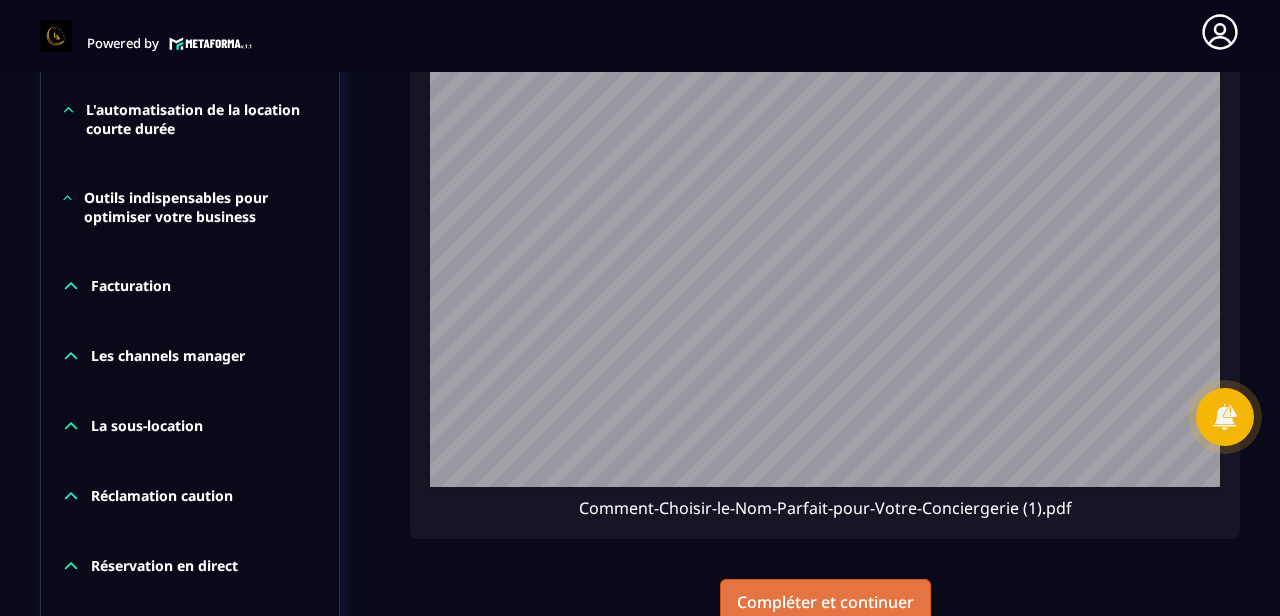 click on "Compléter et continuer" at bounding box center (825, 602) 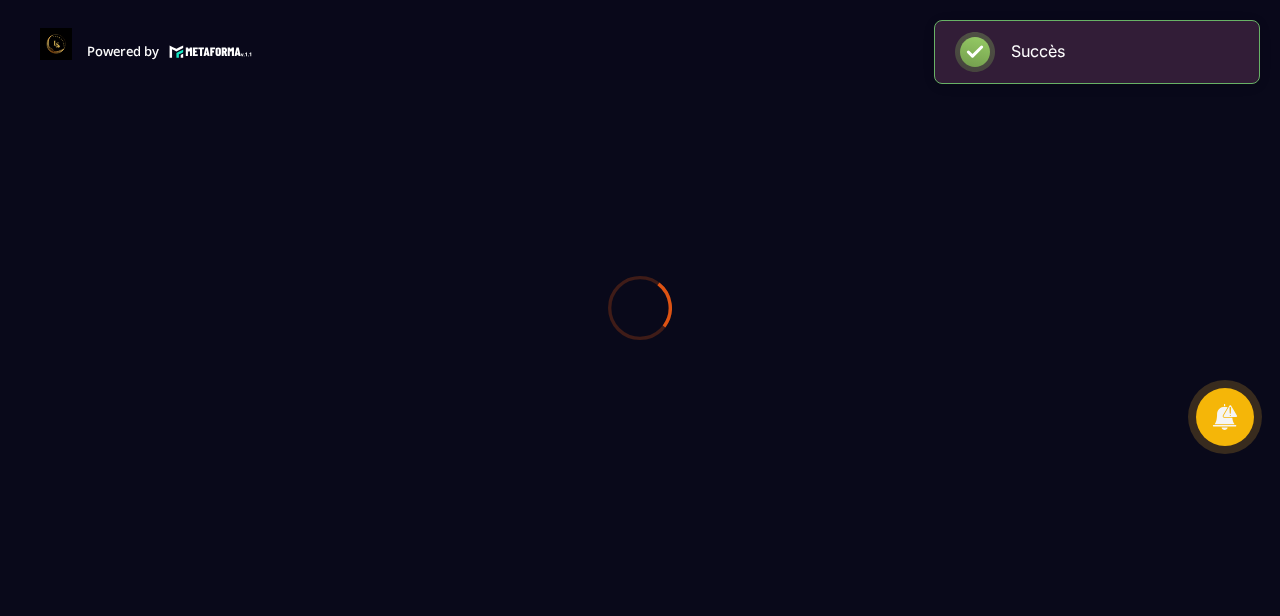 scroll, scrollTop: 0, scrollLeft: 0, axis: both 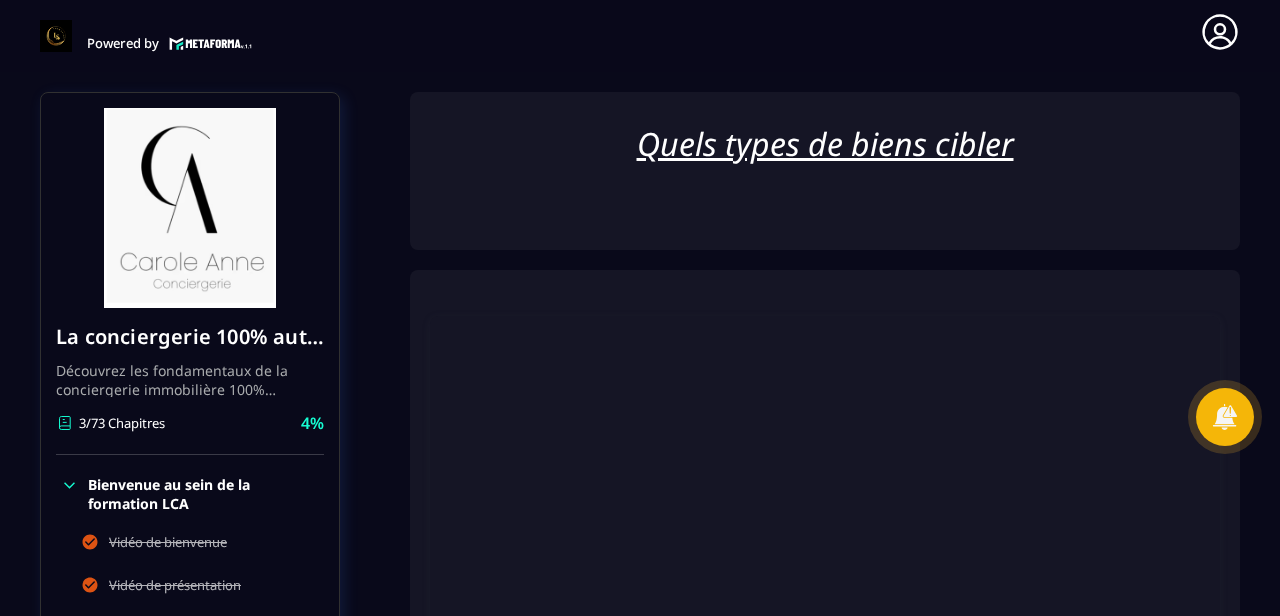 click on "La conciergerie 100% automatisée Découvrez les fondamentaux de la conciergerie immobilière 100% automatisée.
Cette formation est conçue pour vous permettre de lancer et maîtriser votre activité de conciergerie en toute simplicité.
Vous apprendrez :
✅ Les bases essentielles de la conciergerie pour démarrer sereinement.
✅ Les outils incontournables pour gérer vos clients et vos biens de manière efficace.
✅ L'automatisation des tâches répétitives pour gagner un maximum de temps au quotidien.
Objectif : Vous fournir toutes les clés pour créer une activité rentable et automatisée, tout en gardant du temps pour vous. 3/73 Chapitres 4% Bienvenue au sein de la formation LCA Vidéo de bienvenue Vidéo de présentation Mindset Entrepreneur Votre conciergerie de A à Z Votre conciergerie de A à Z Quels types de biens cibler Etude de marché Création de logo 4%" 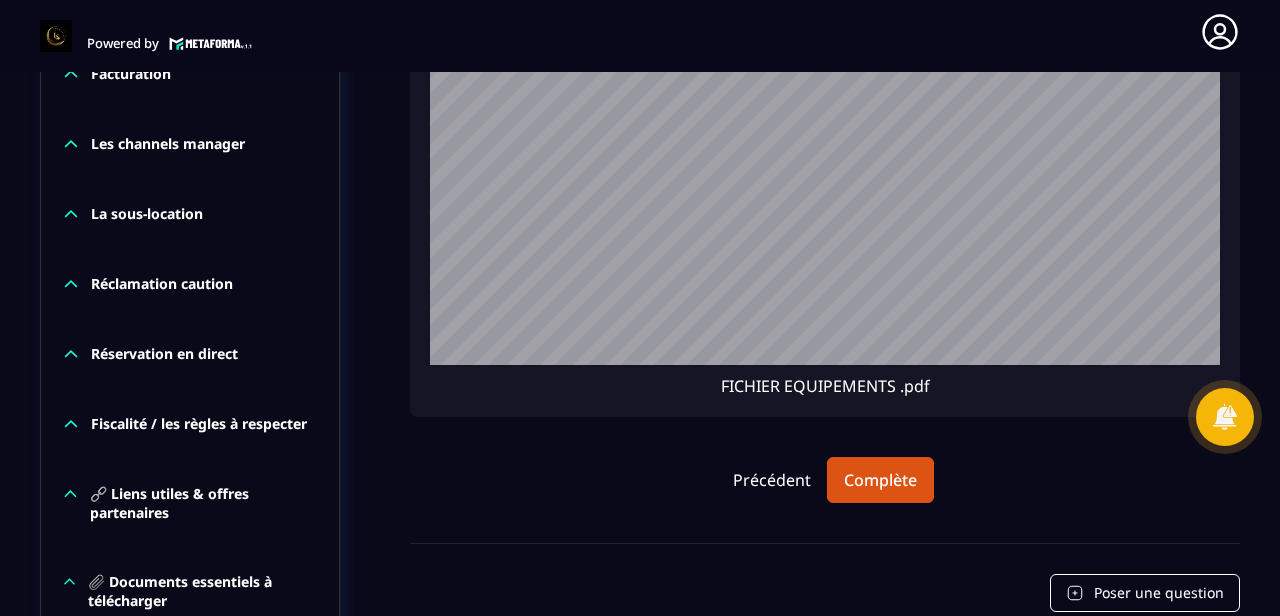 scroll, scrollTop: 2506, scrollLeft: 0, axis: vertical 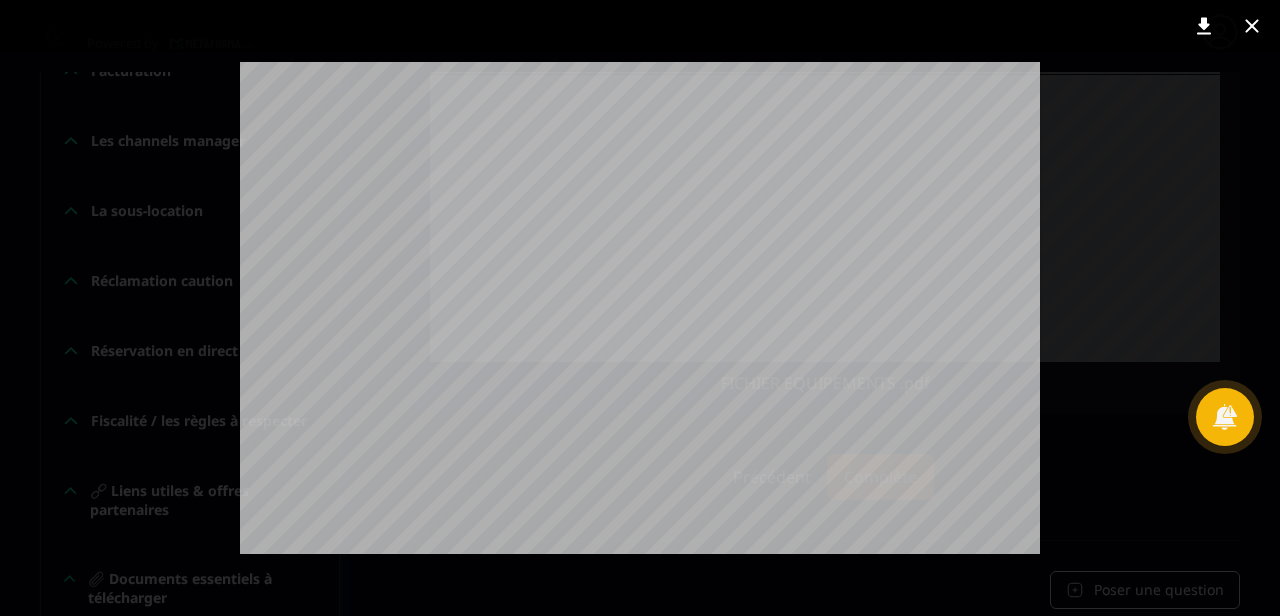 click at bounding box center [640, 308] 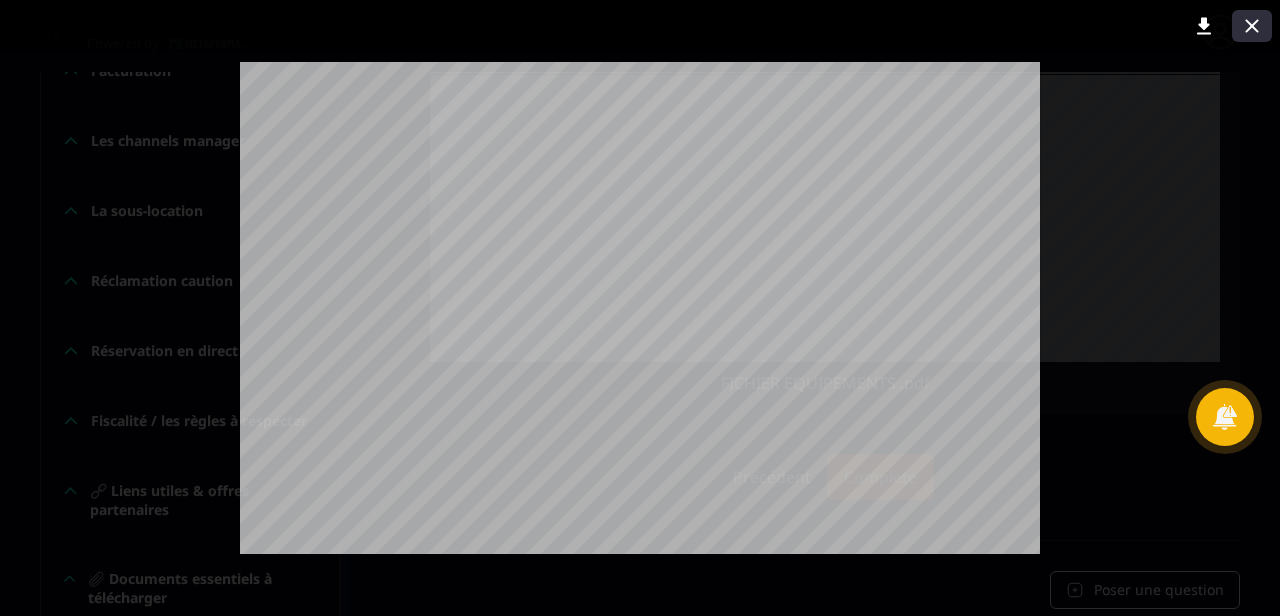 click 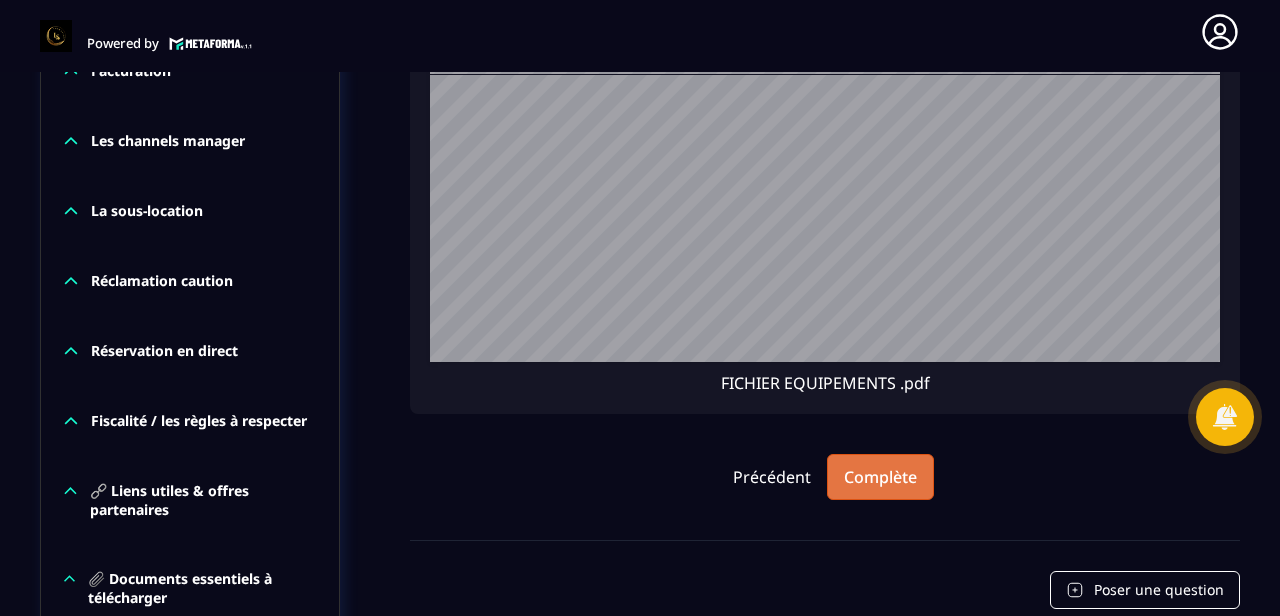 click on "Complète" at bounding box center (880, 477) 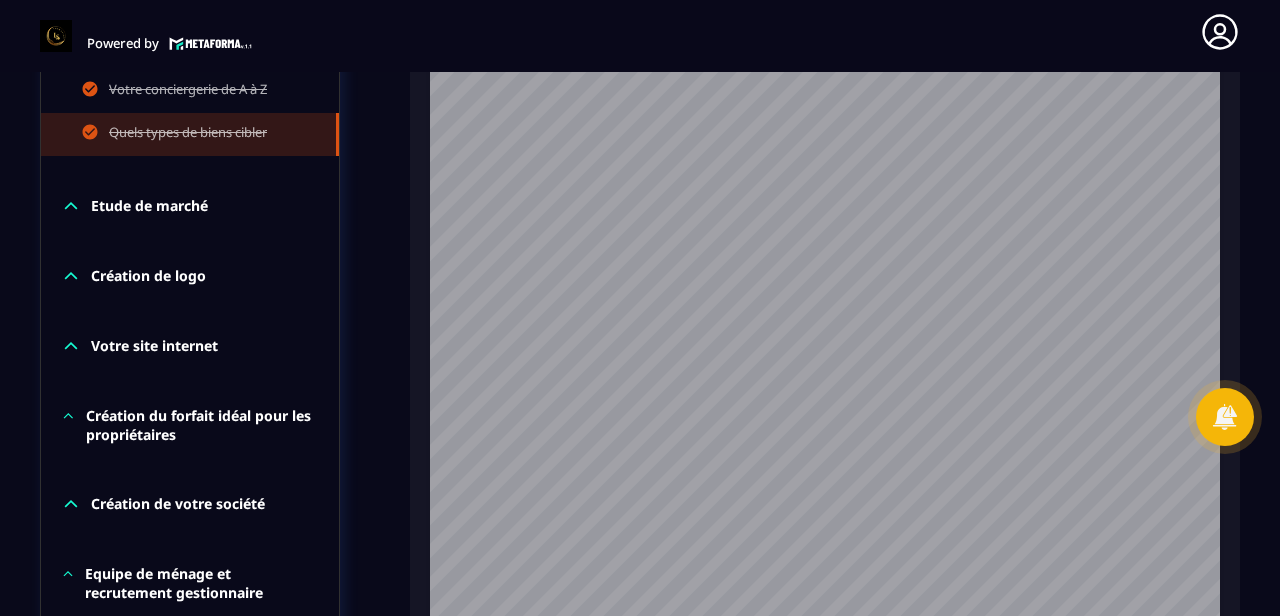 scroll, scrollTop: 1201, scrollLeft: 0, axis: vertical 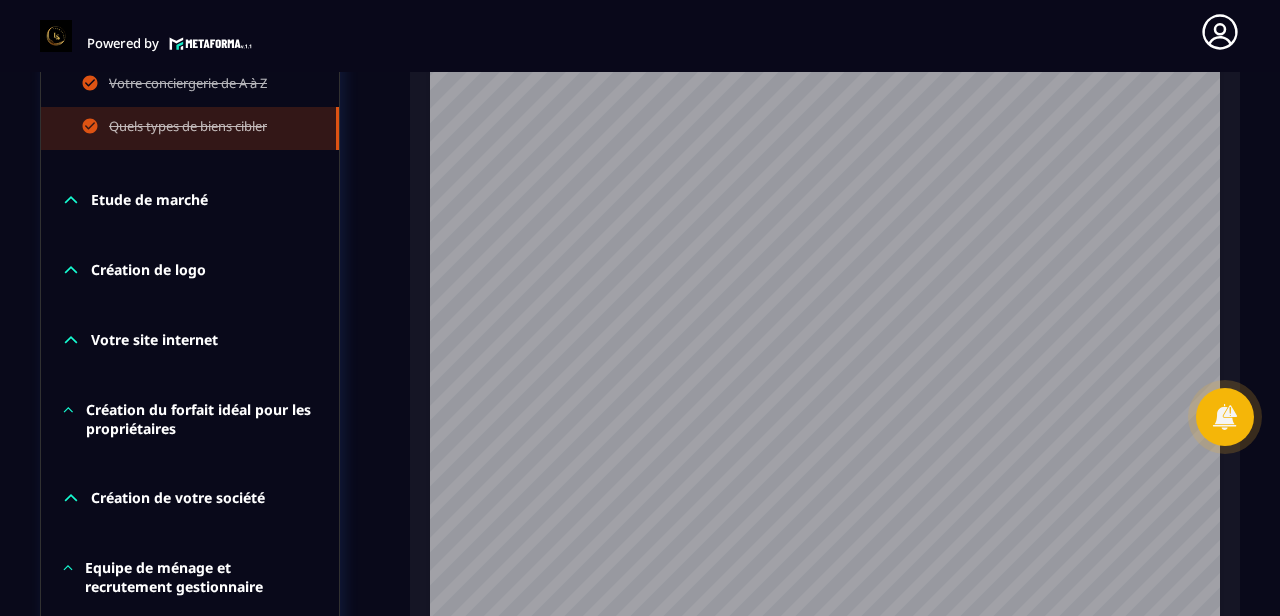 click on "Etude de marché" at bounding box center [149, 200] 